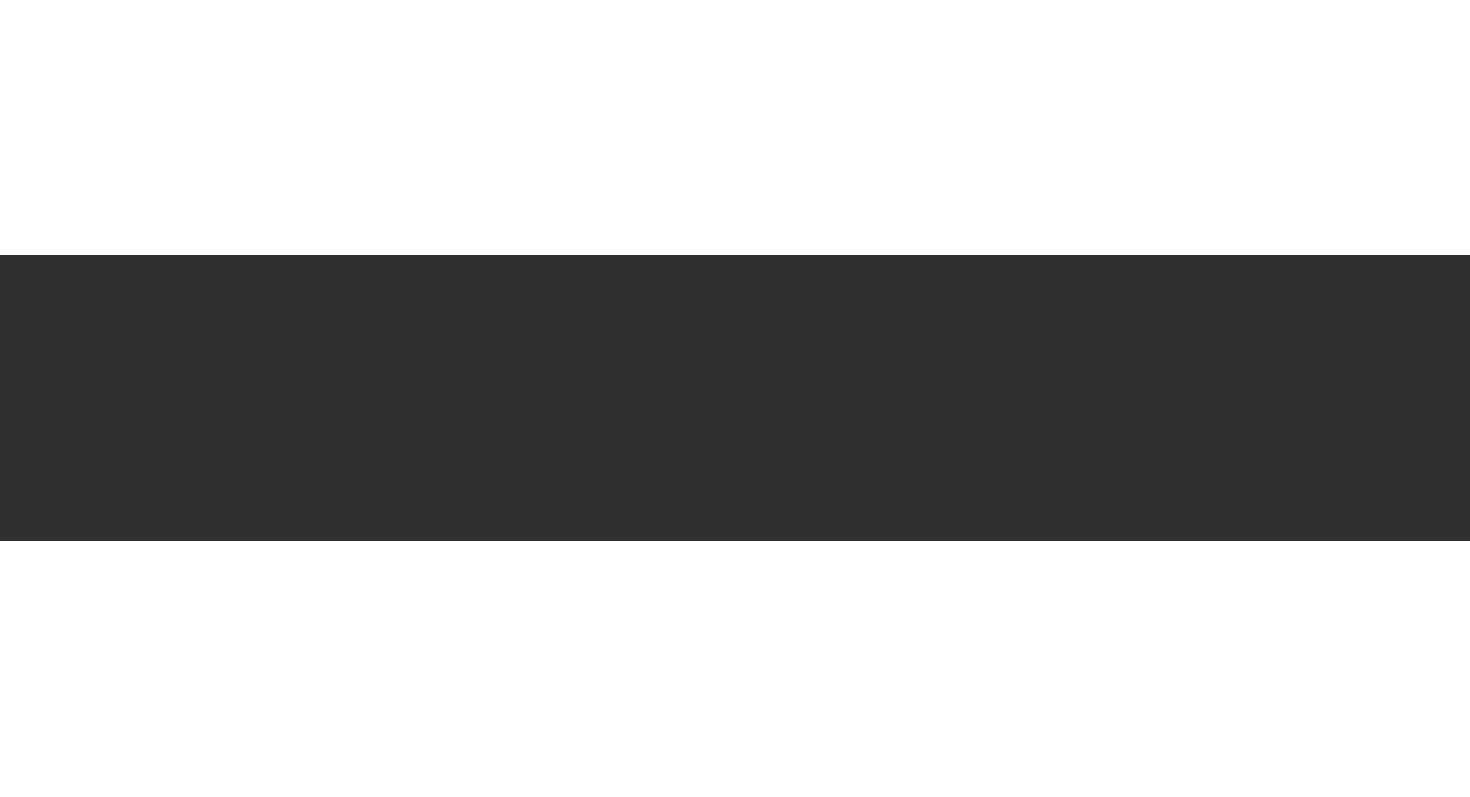 scroll, scrollTop: 0, scrollLeft: 0, axis: both 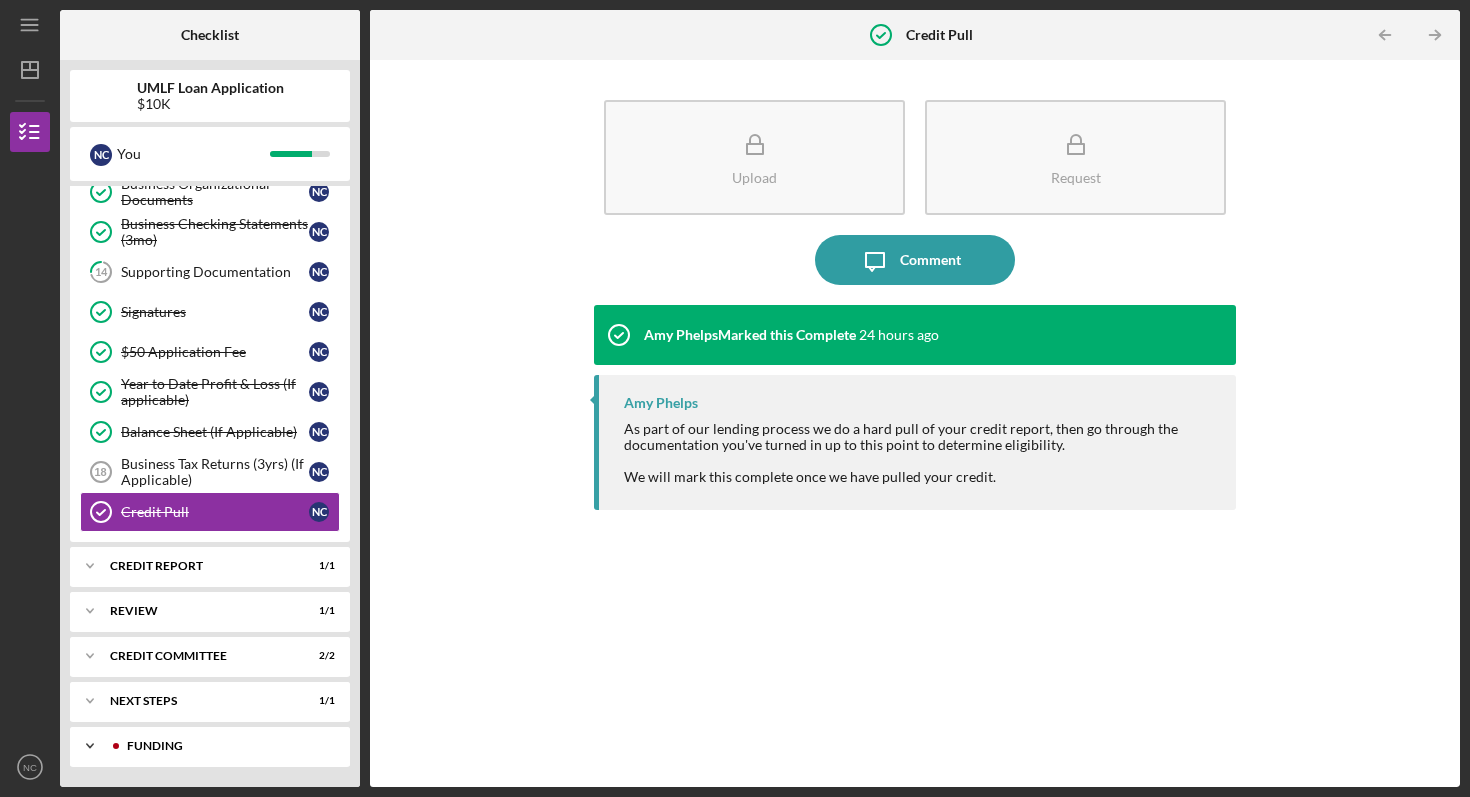 click on "Funding" at bounding box center (226, 746) 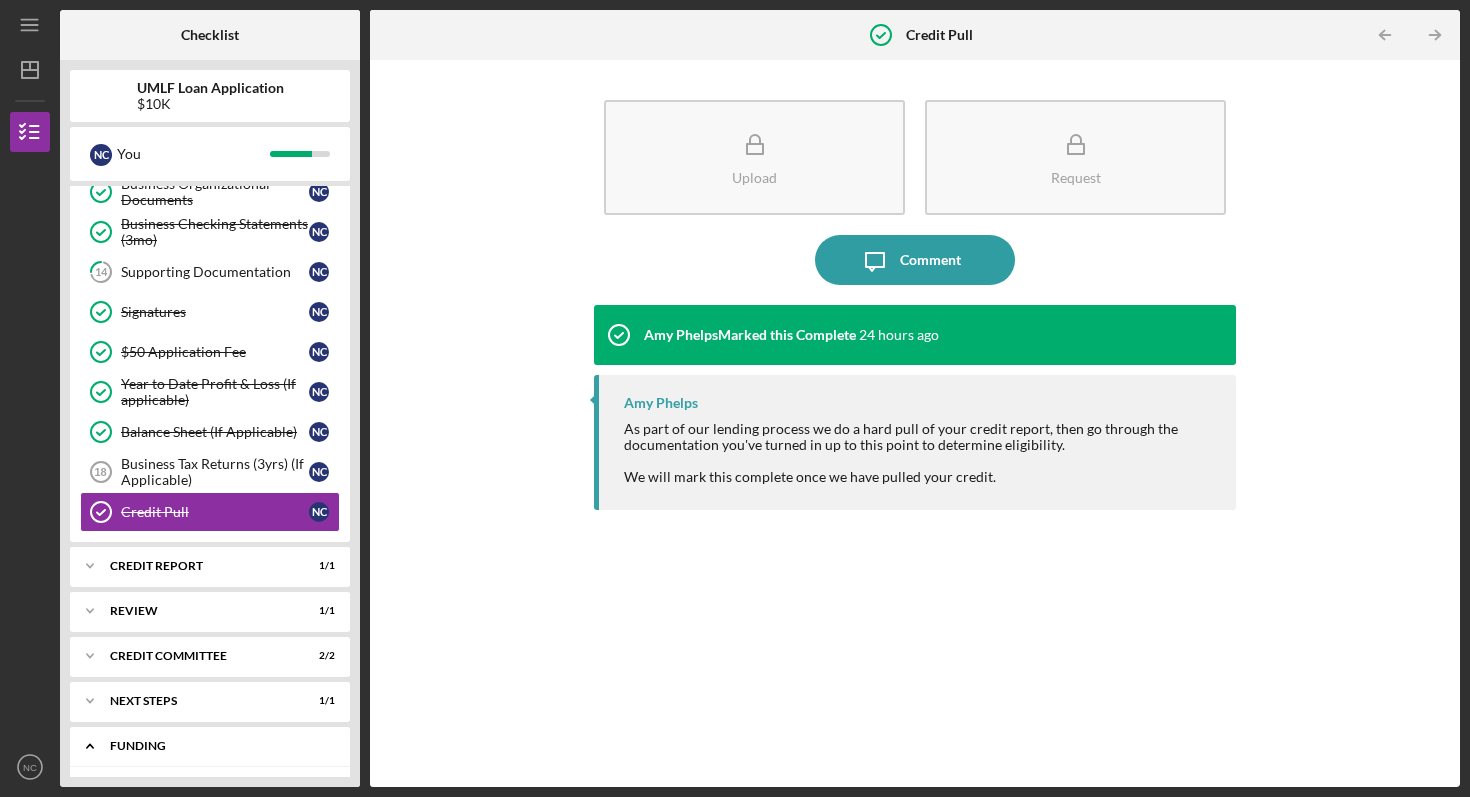 click on "Funding" at bounding box center [217, 746] 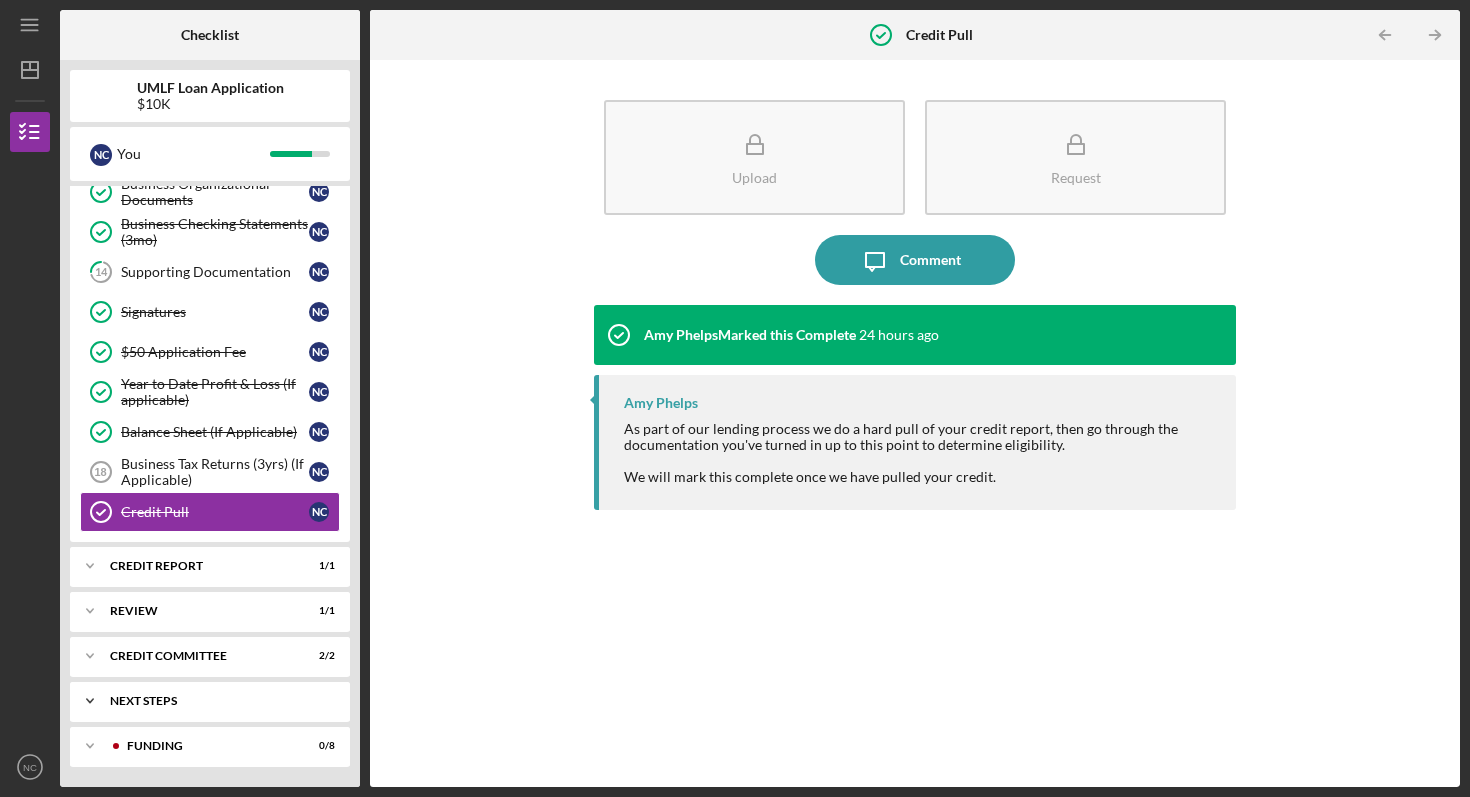 click on "Icon/Expander Next Steps 1 / 1" at bounding box center (210, 701) 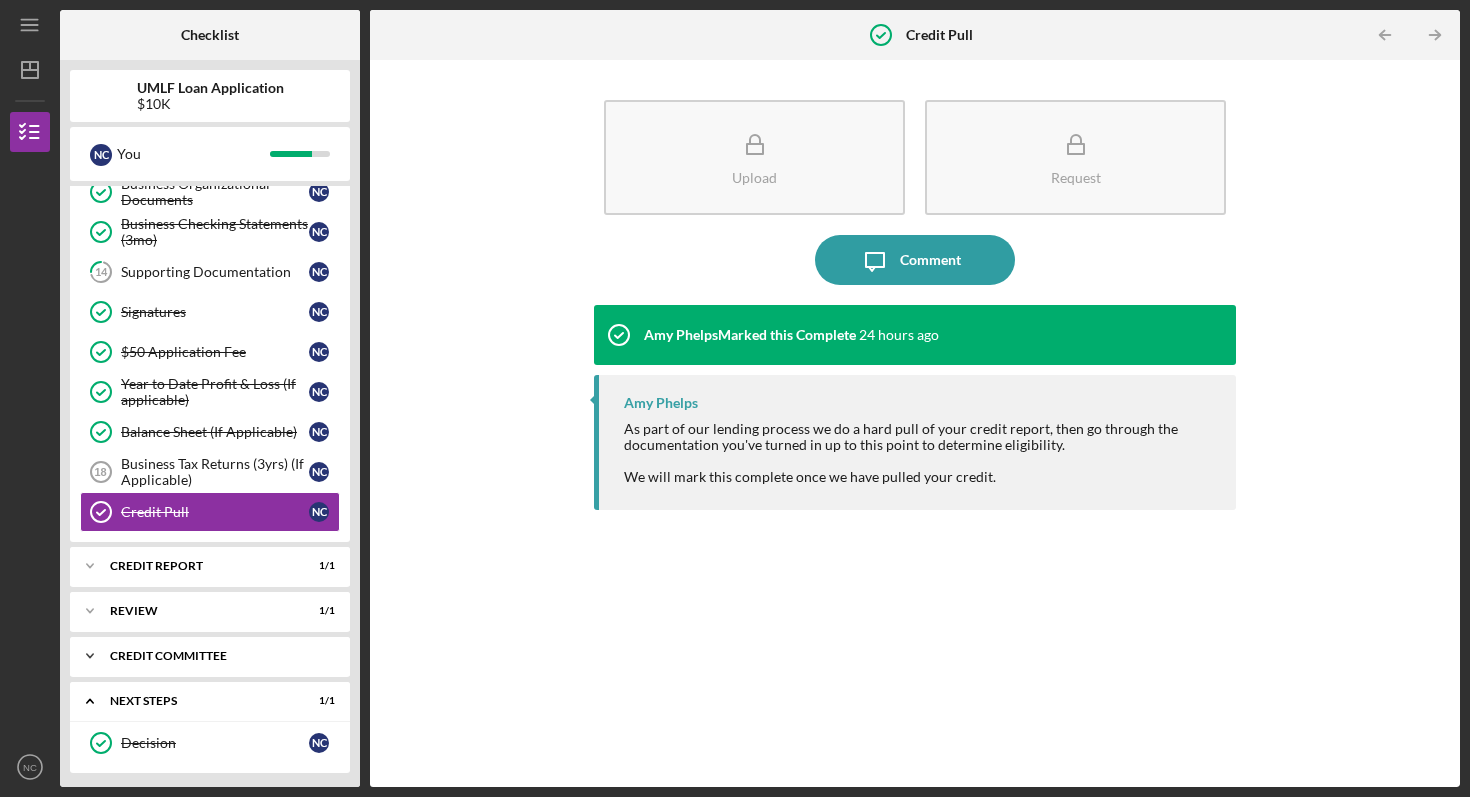 click on "Credit Committee" at bounding box center (217, 656) 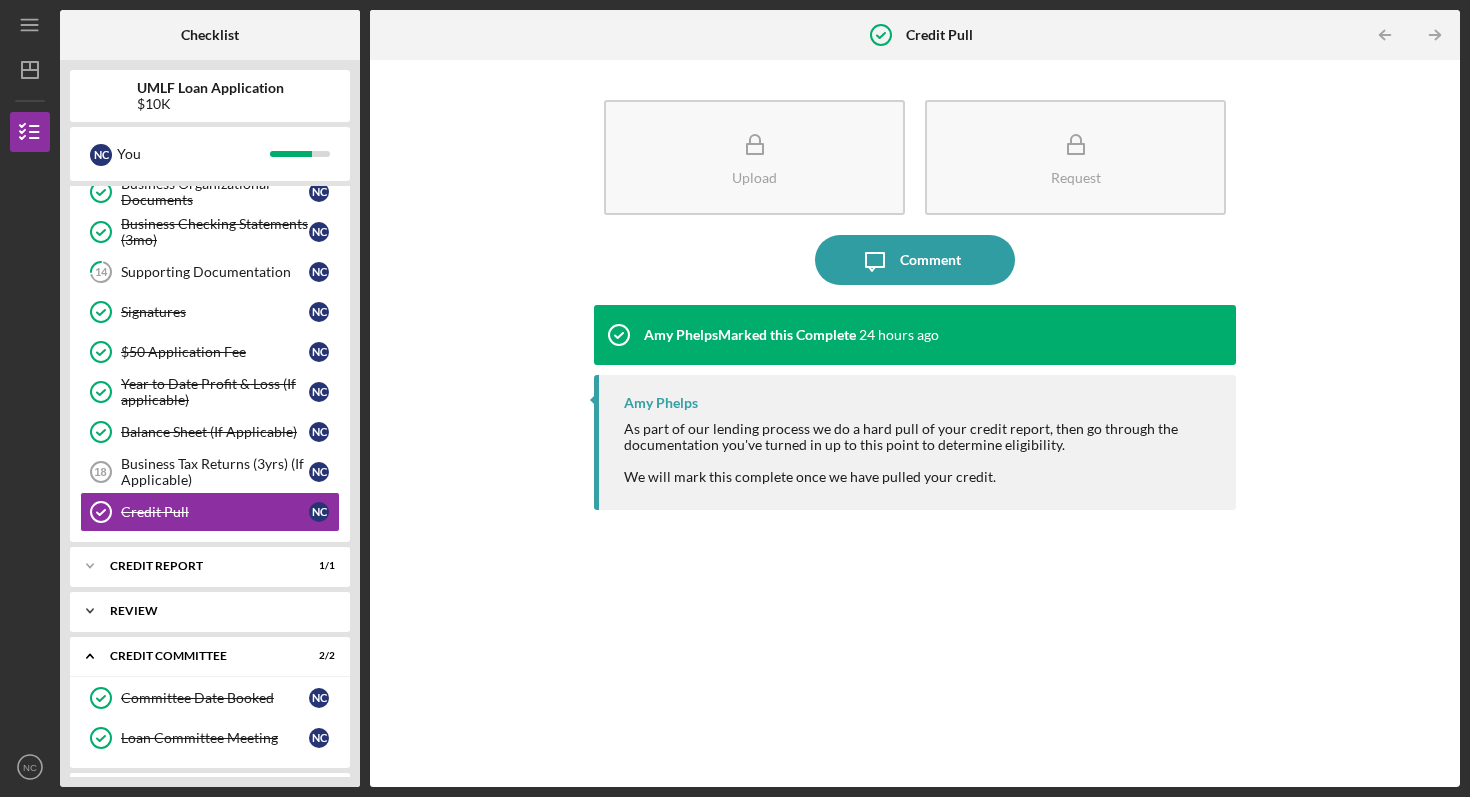 click on "Review" at bounding box center [217, 611] 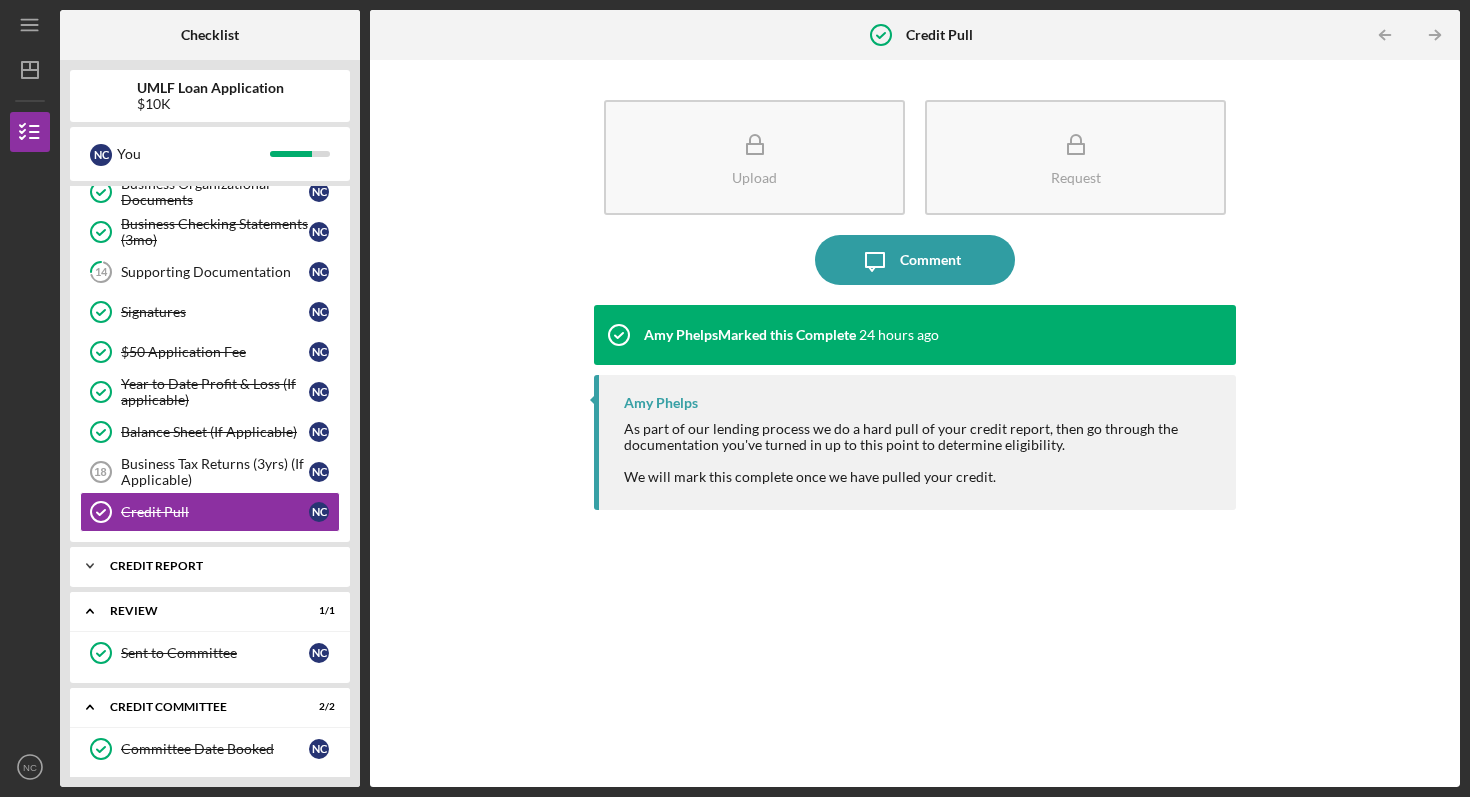 click on "Icon/Expander Credit report 1 / 1" at bounding box center [210, 566] 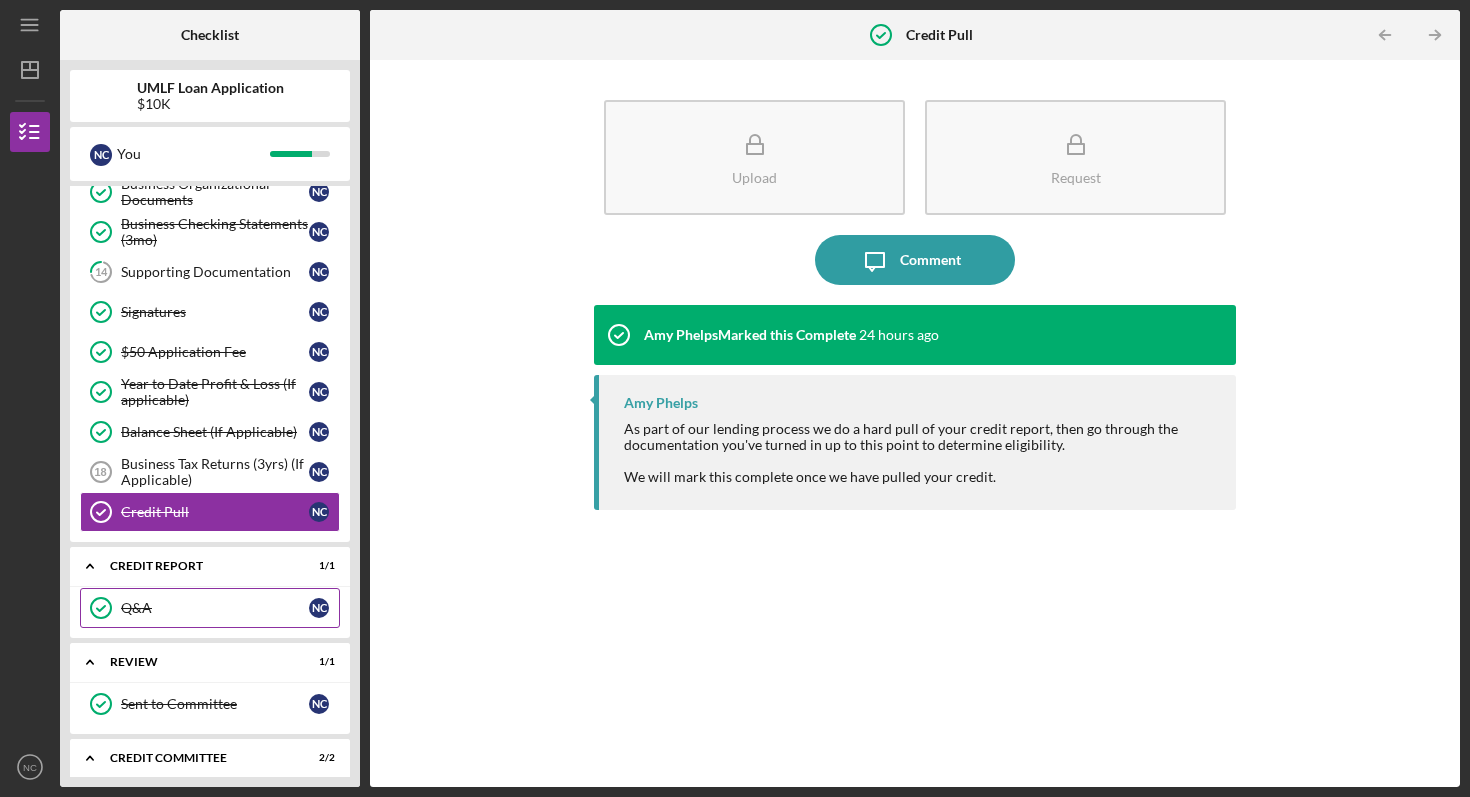 scroll, scrollTop: 739, scrollLeft: 0, axis: vertical 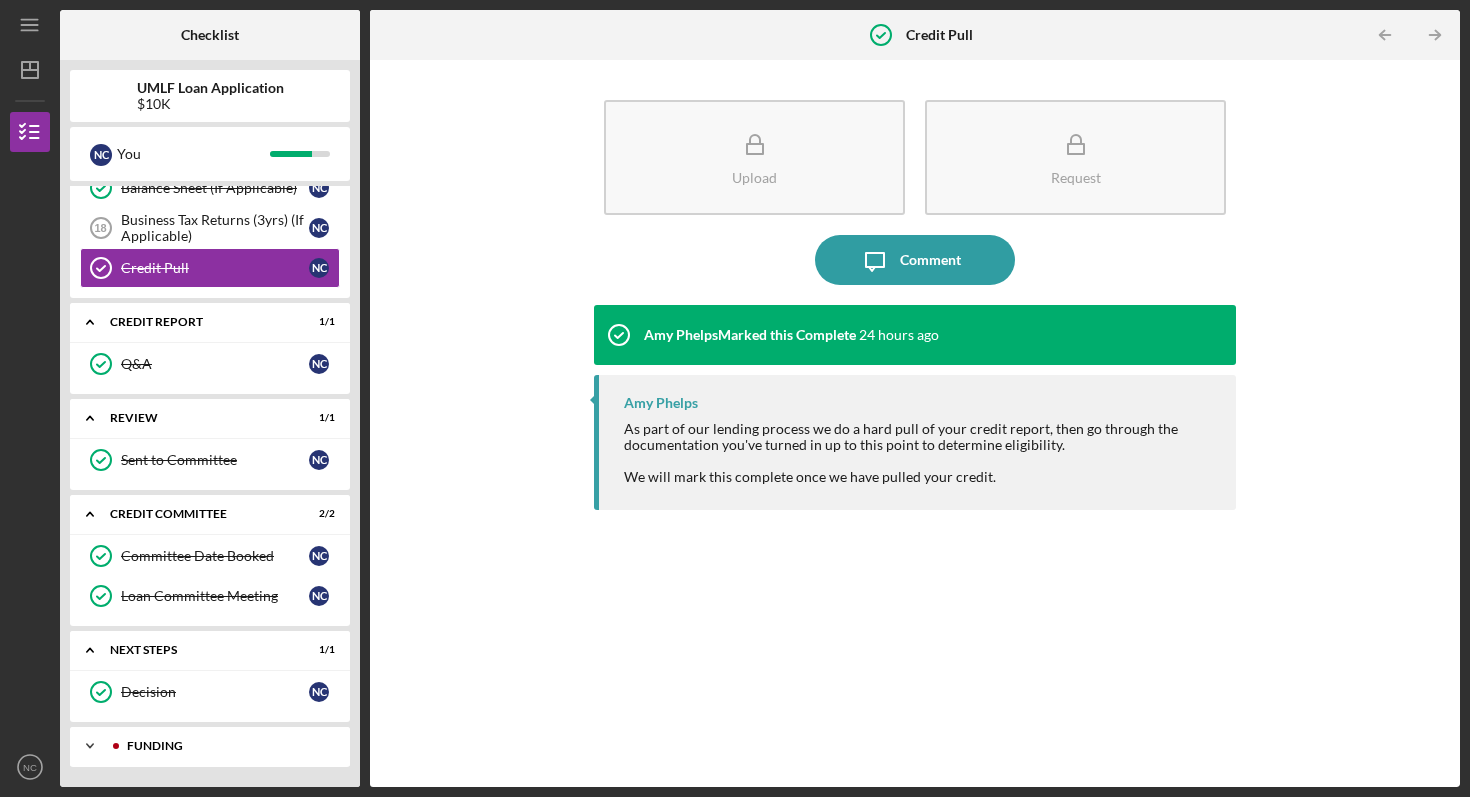 click on "Funding" at bounding box center [226, 746] 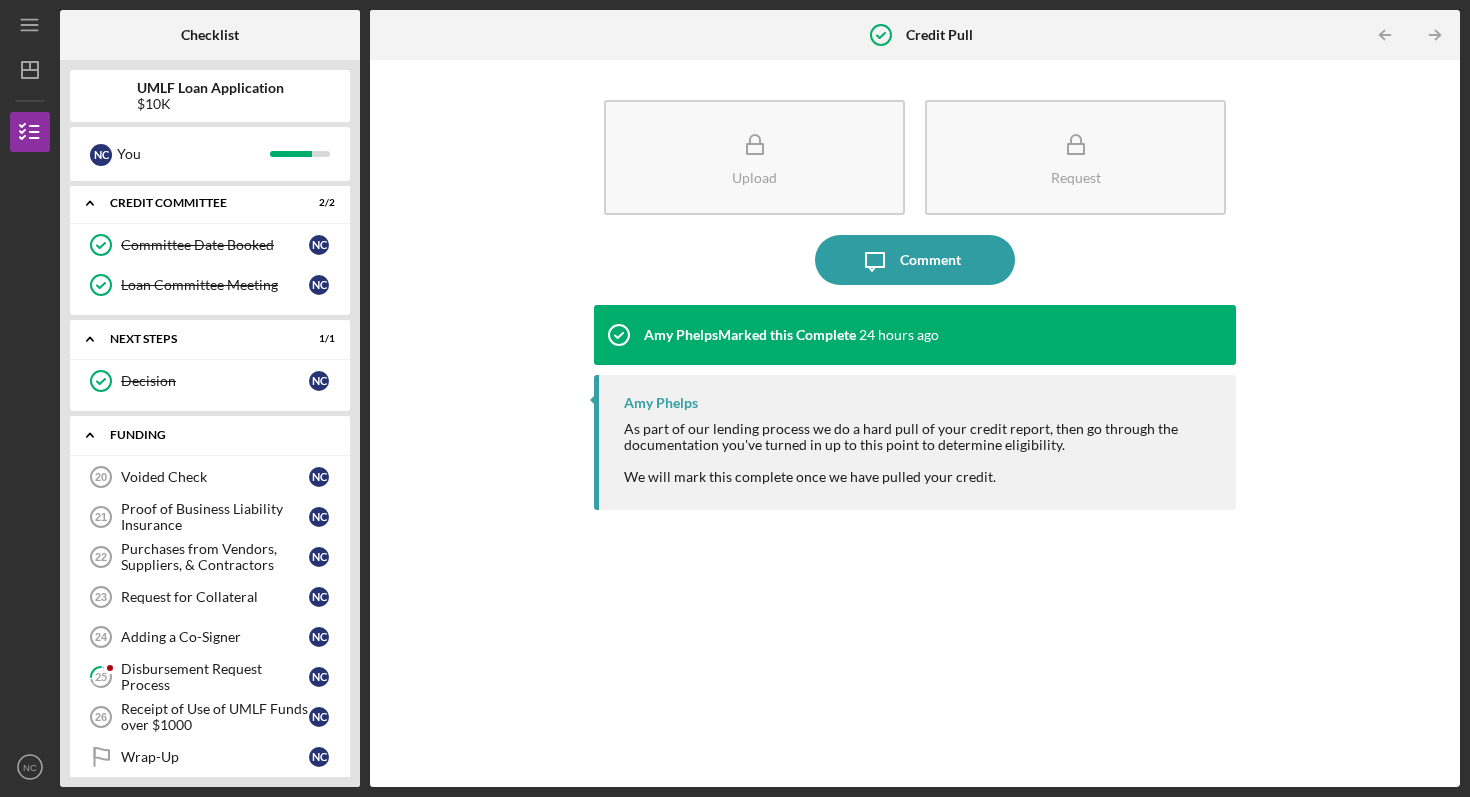 scroll, scrollTop: 1070, scrollLeft: 0, axis: vertical 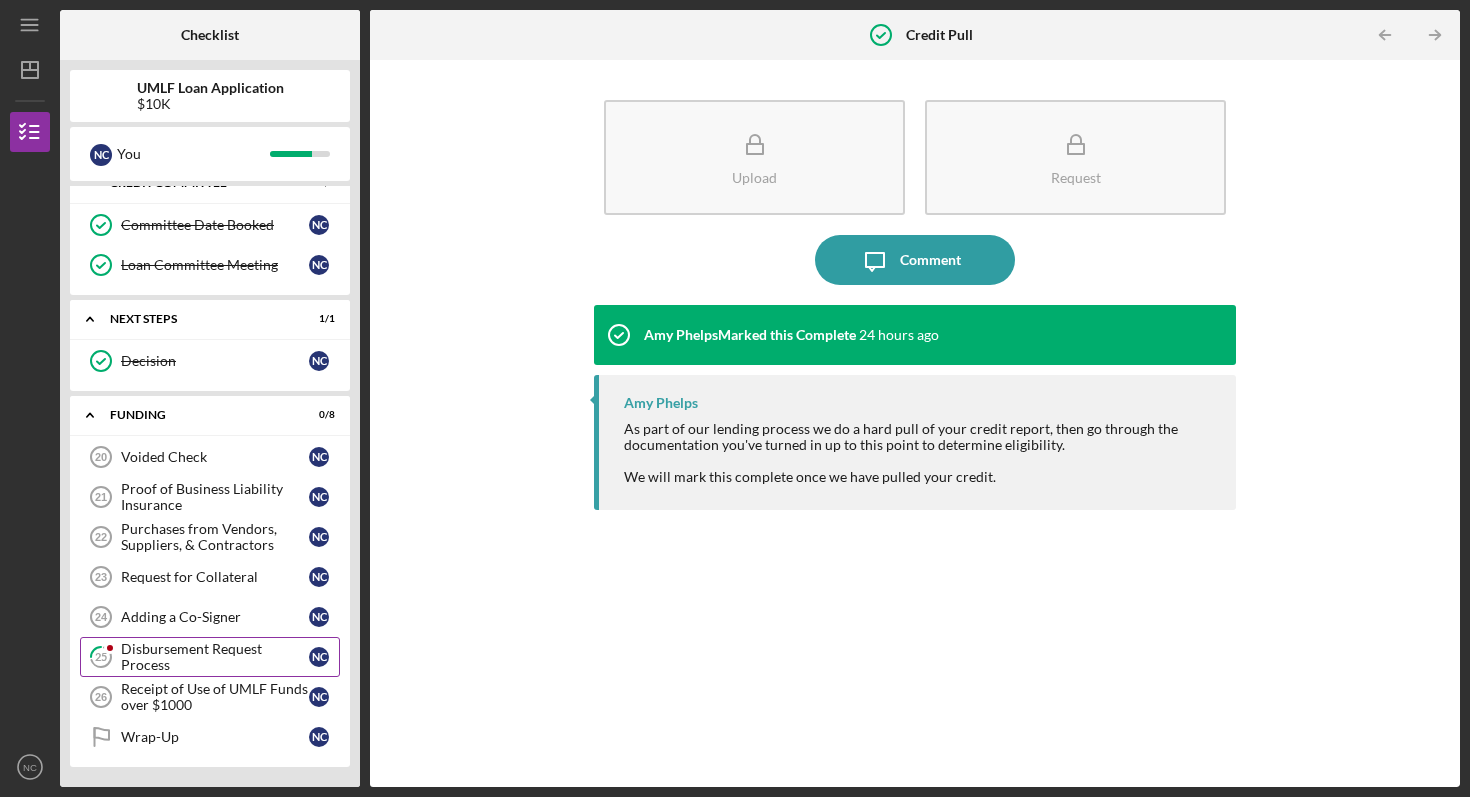 click on "Disbursement Request Process" at bounding box center [215, 657] 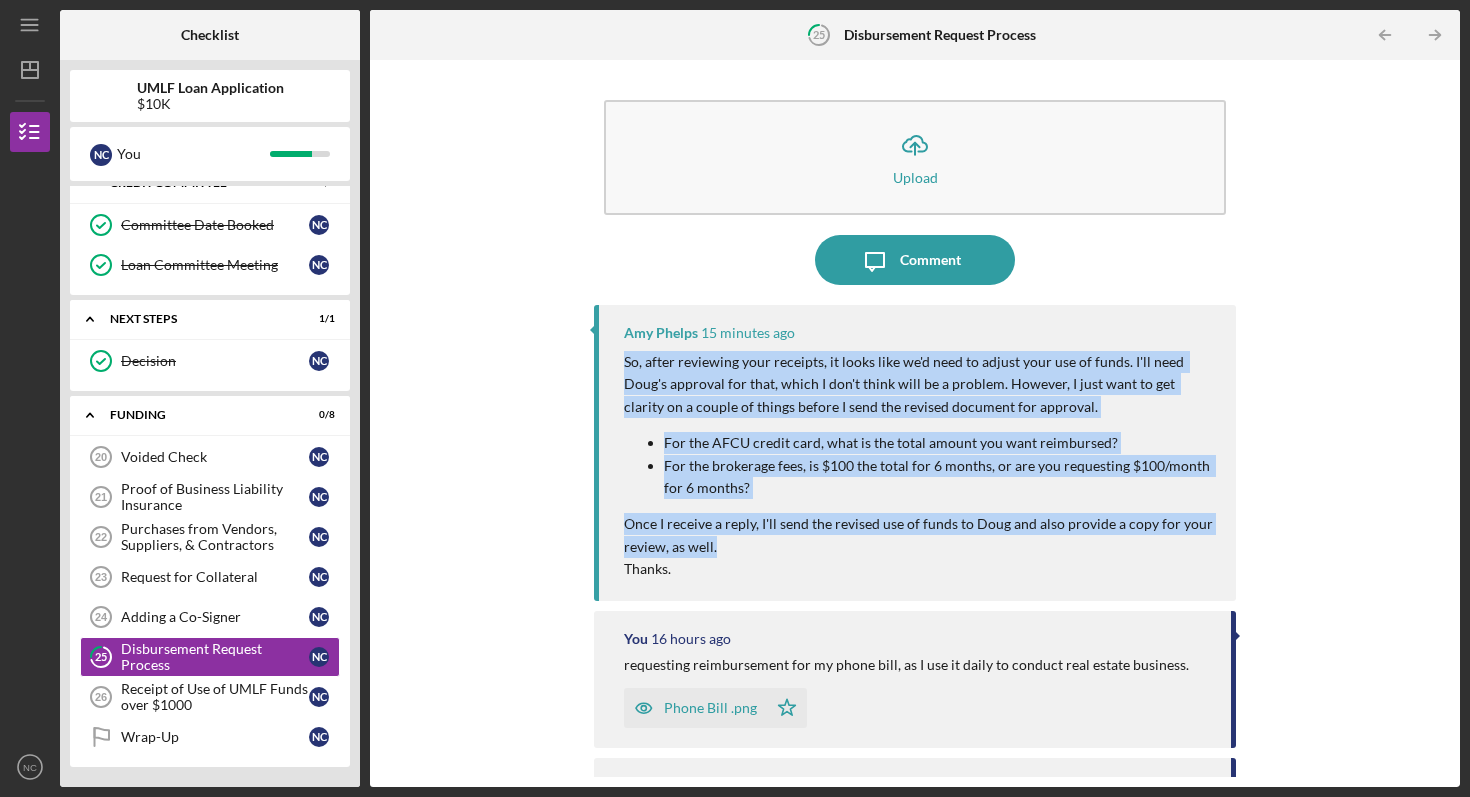 drag, startPoint x: 622, startPoint y: 353, endPoint x: 1080, endPoint y: 543, distance: 495.84674 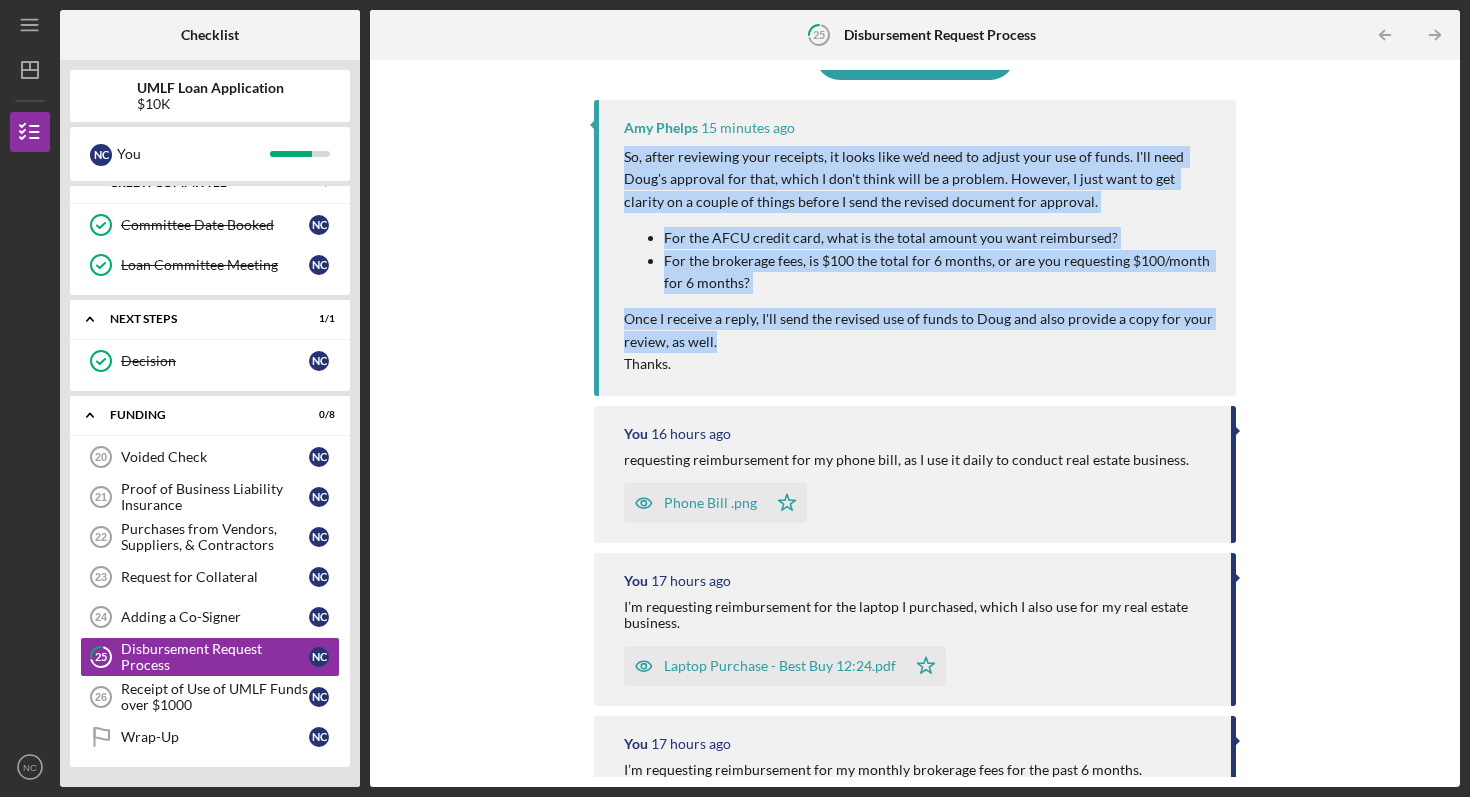 scroll, scrollTop: 0, scrollLeft: 0, axis: both 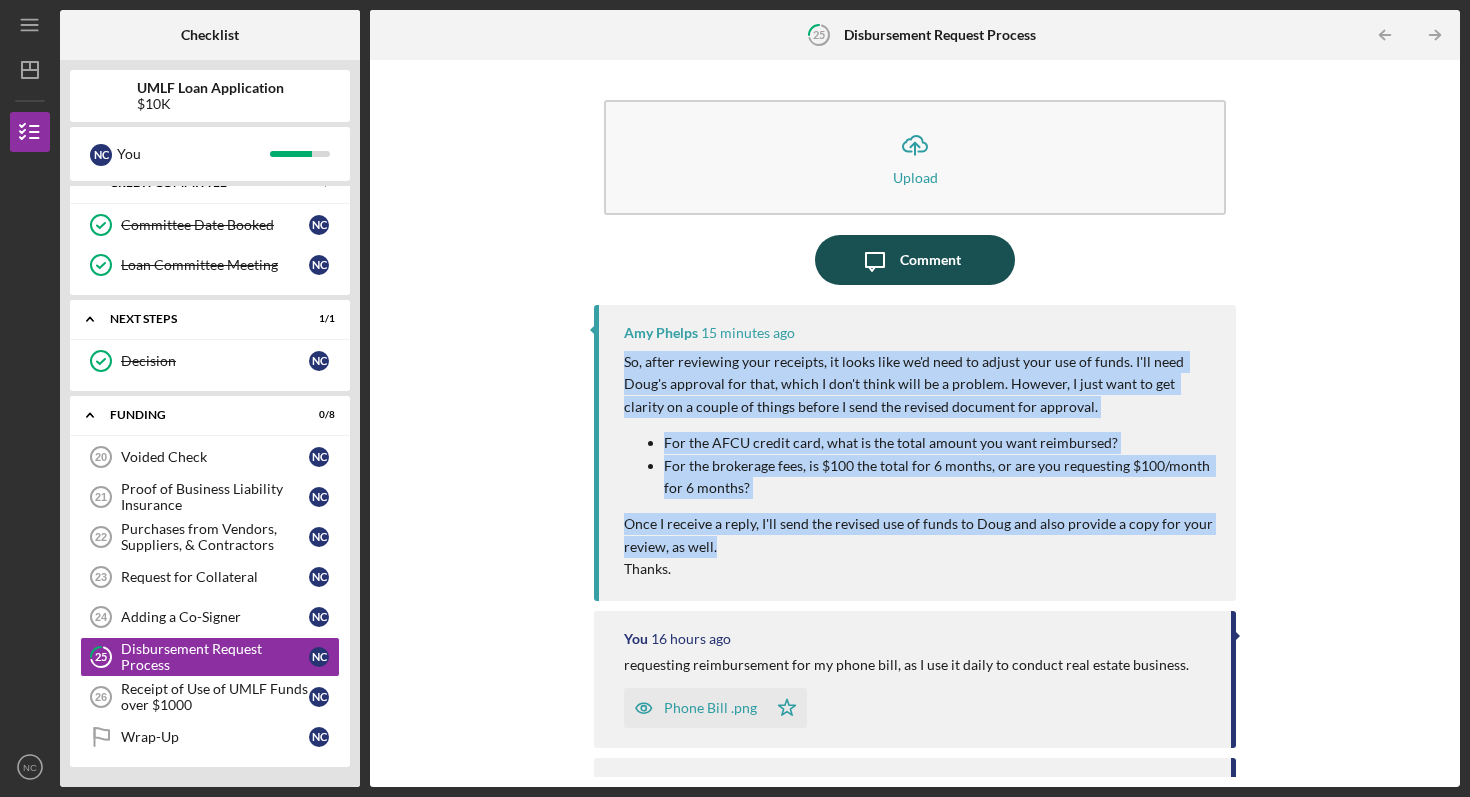 click on "Icon/Message" 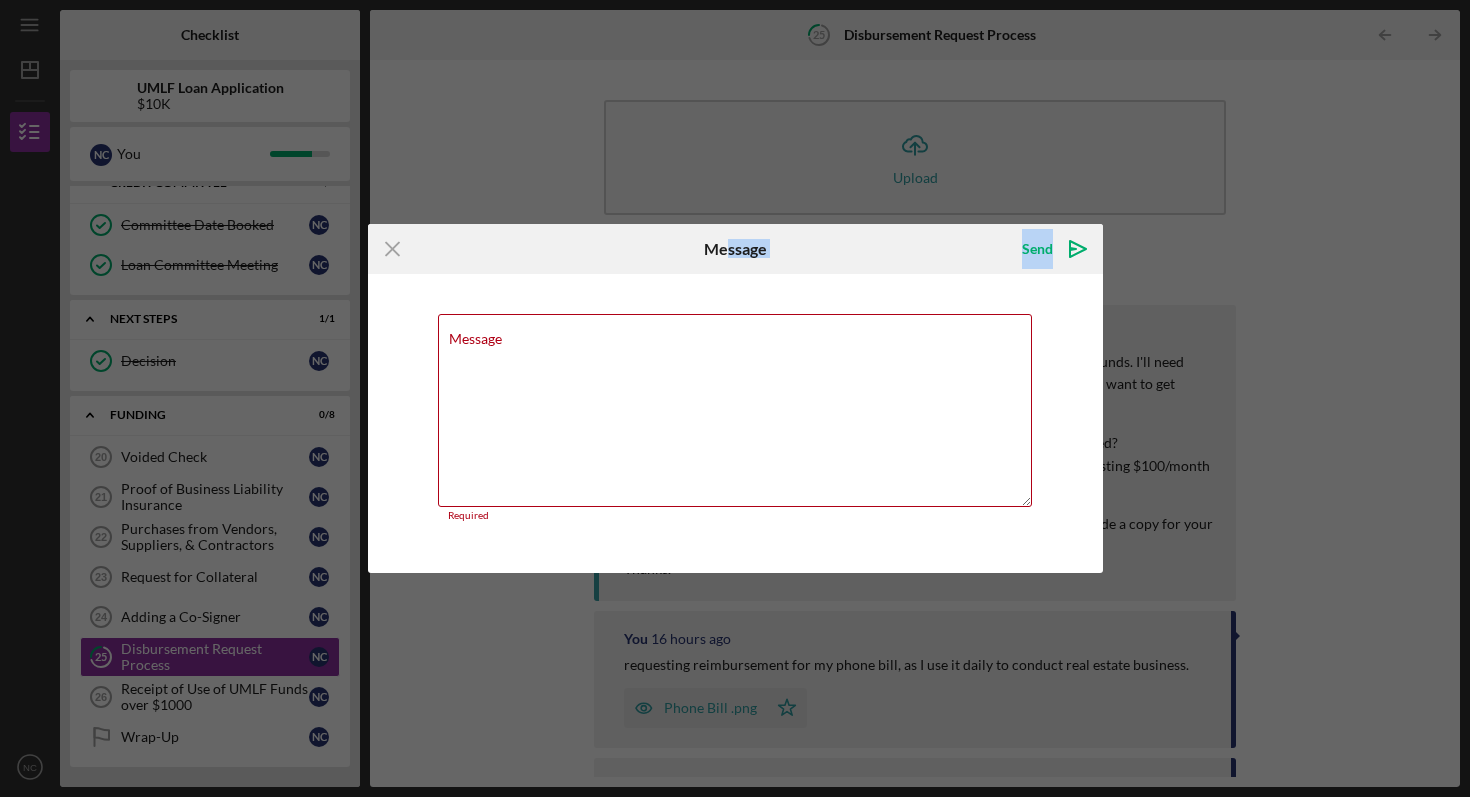 drag, startPoint x: 728, startPoint y: 254, endPoint x: 612, endPoint y: 265, distance: 116.520386 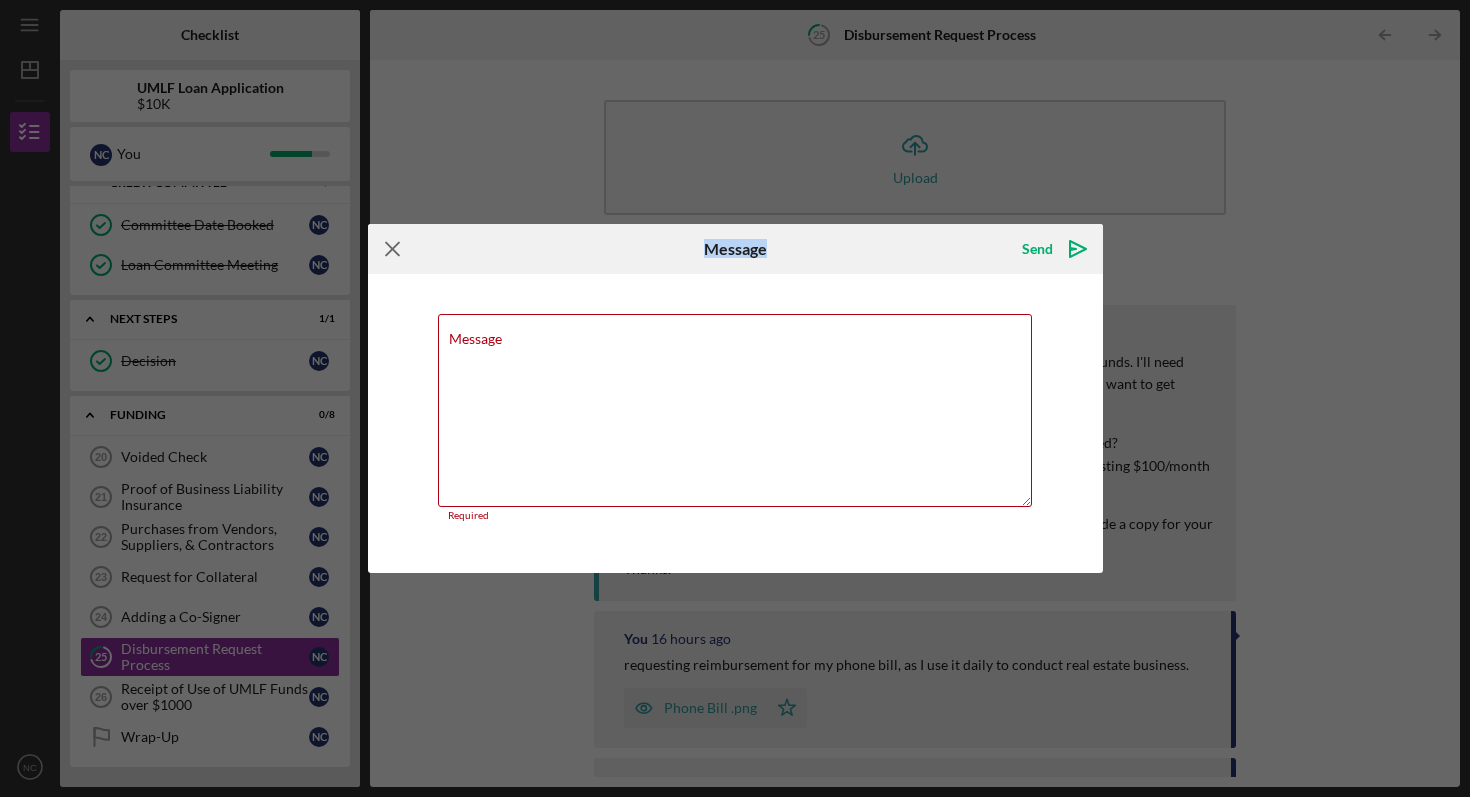 click on "Icon/Menu Close" 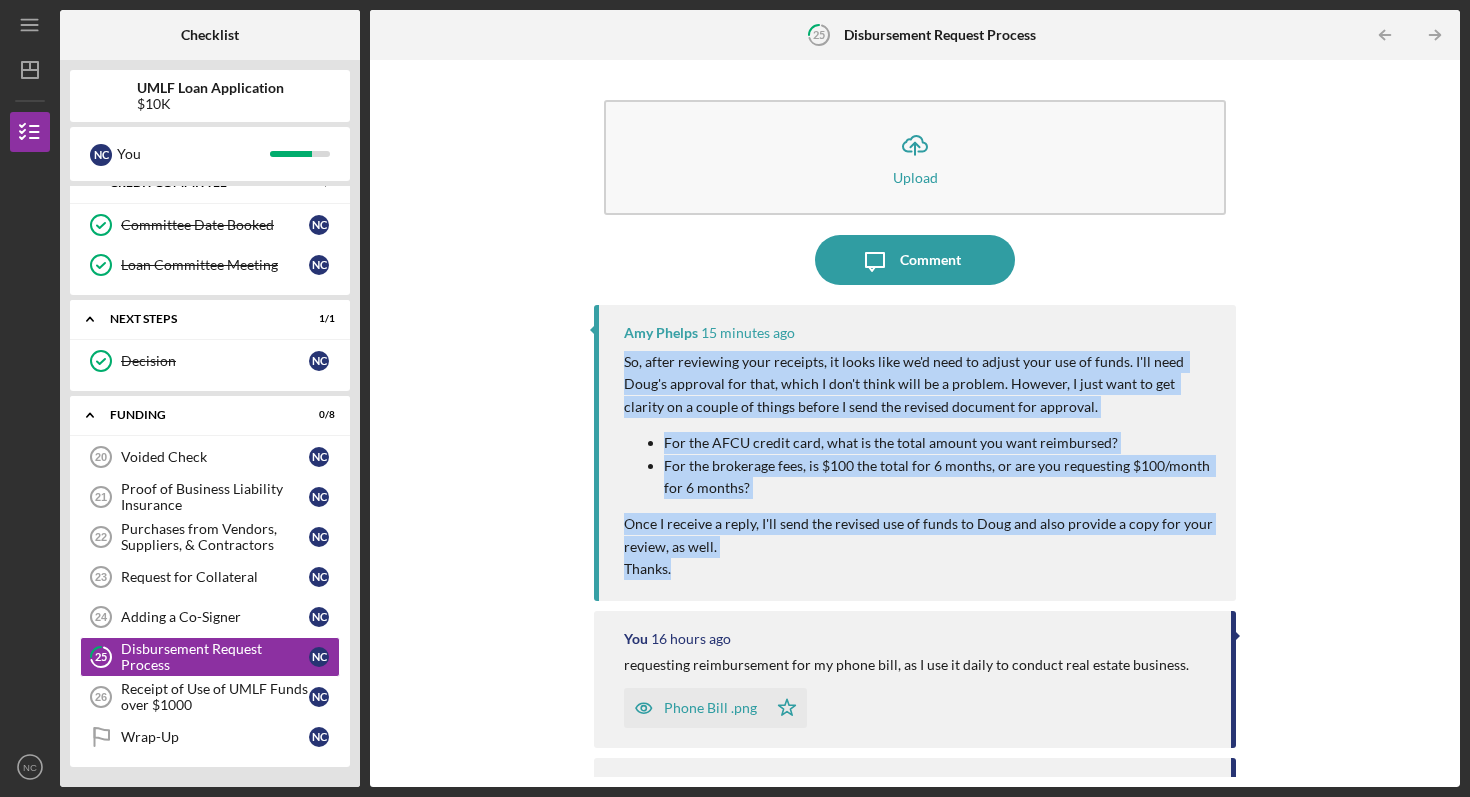drag, startPoint x: 624, startPoint y: 365, endPoint x: 808, endPoint y: 561, distance: 268.83453 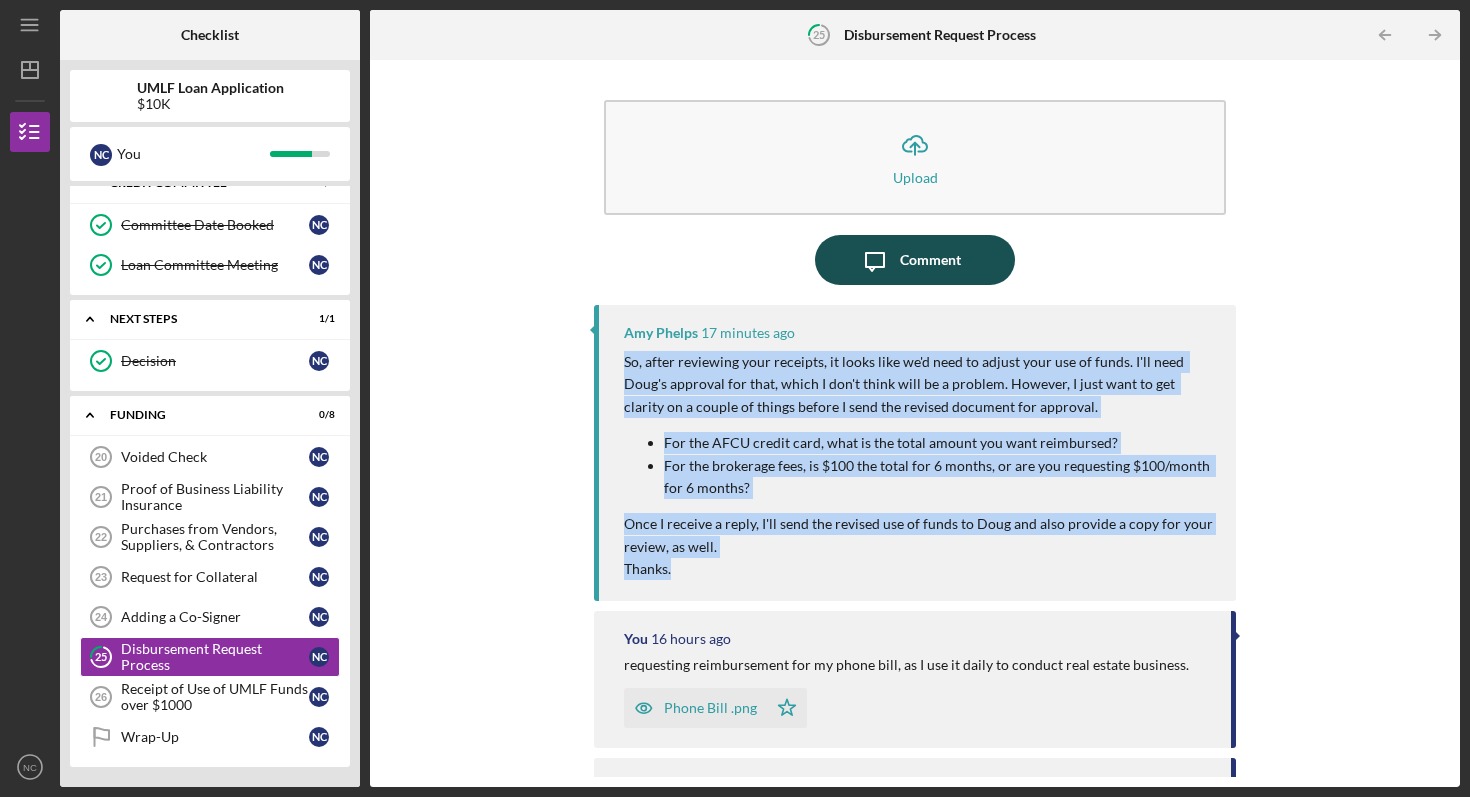 click on "Icon/Message" 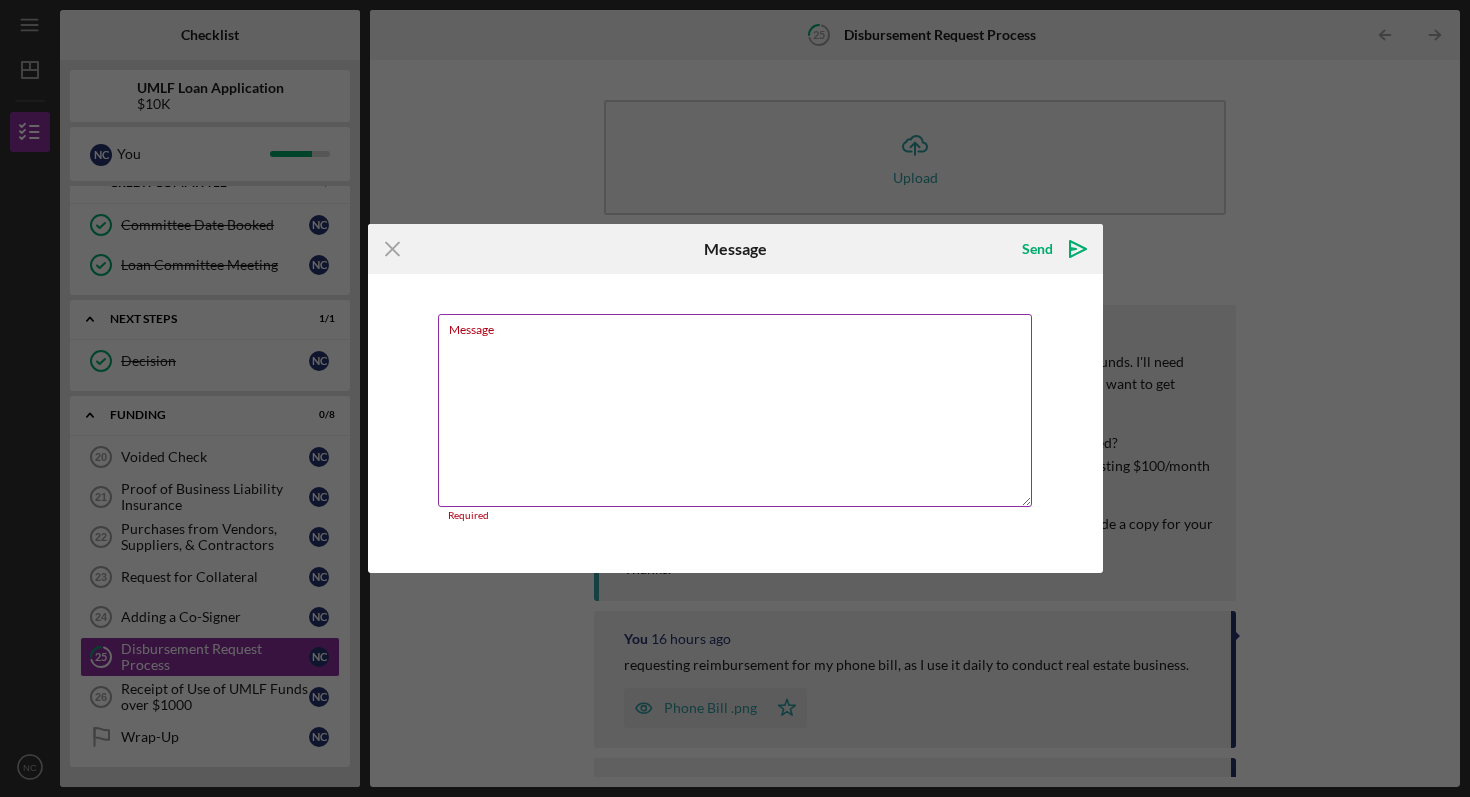 click on "Message" at bounding box center [735, 410] 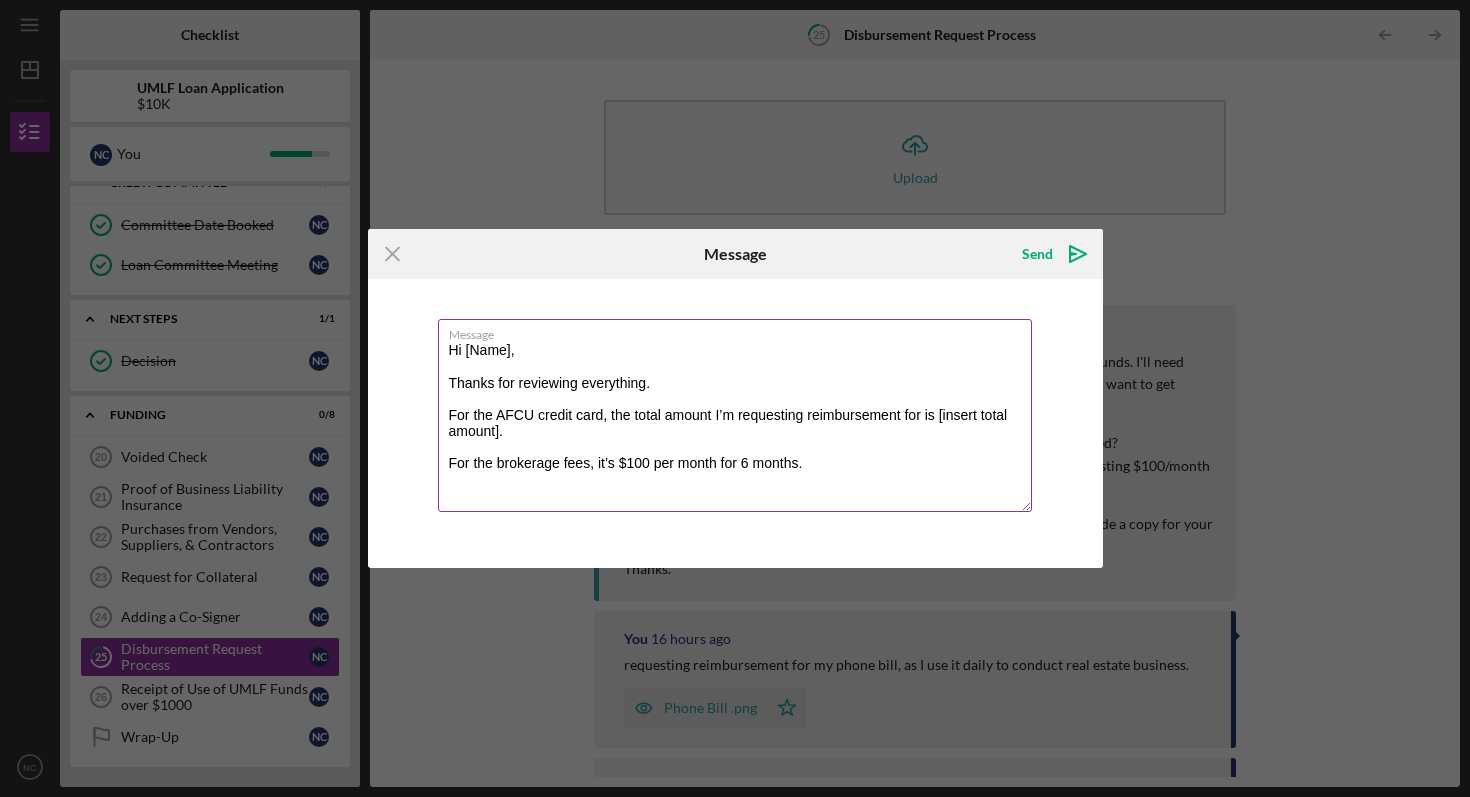 click on "Hi [Name],
Thanks for reviewing everything.
For the AFCU credit card, the total amount I’m requesting reimbursement for is [insert total amount].
For the brokerage fees, it’s $100 per month for 6 months." at bounding box center (735, 415) 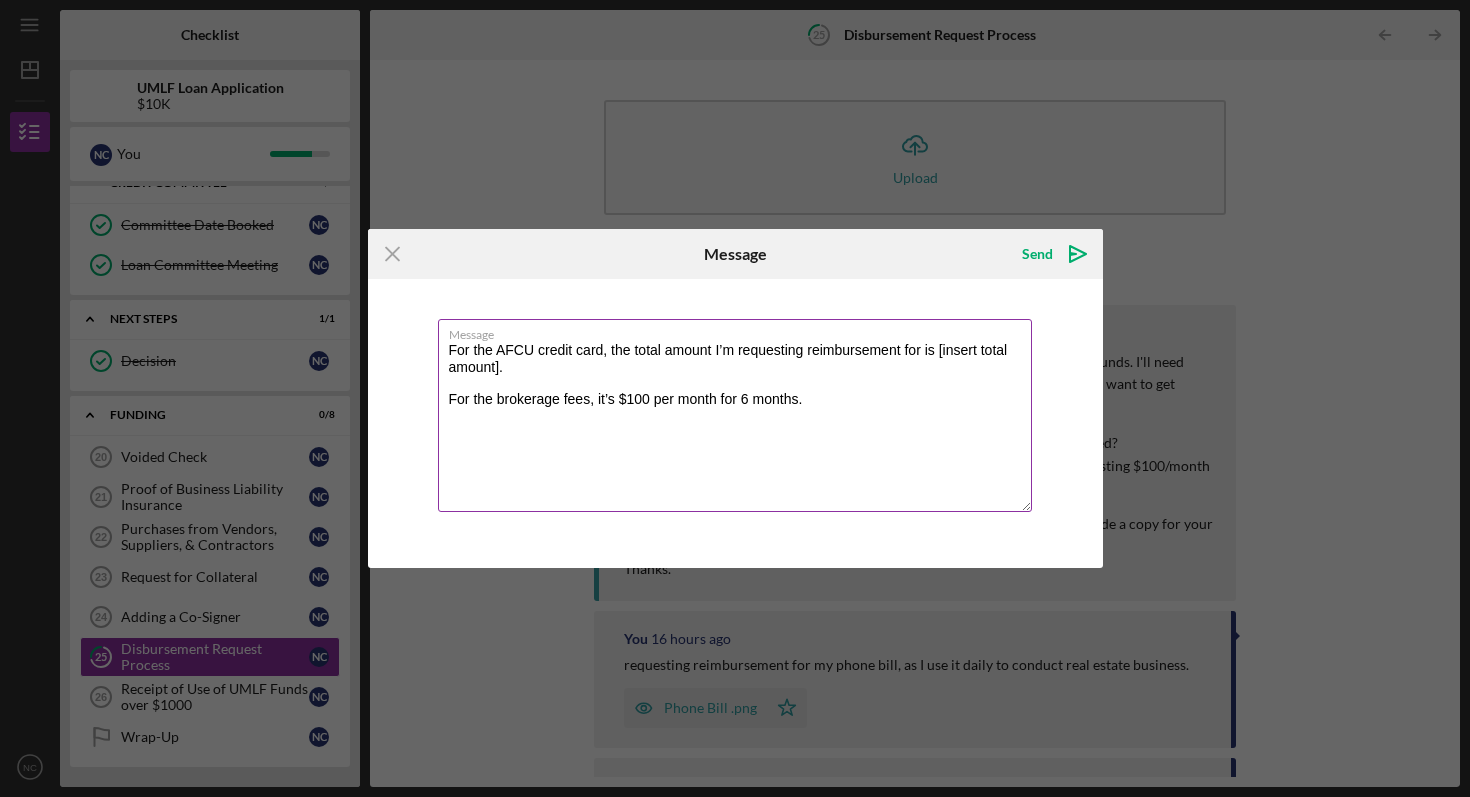 click on "For the AFCU credit card, the total amount I’m requesting reimbursement for is [insert total amount].
For the brokerage fees, it’s $100 per month for 6 months." at bounding box center (735, 415) 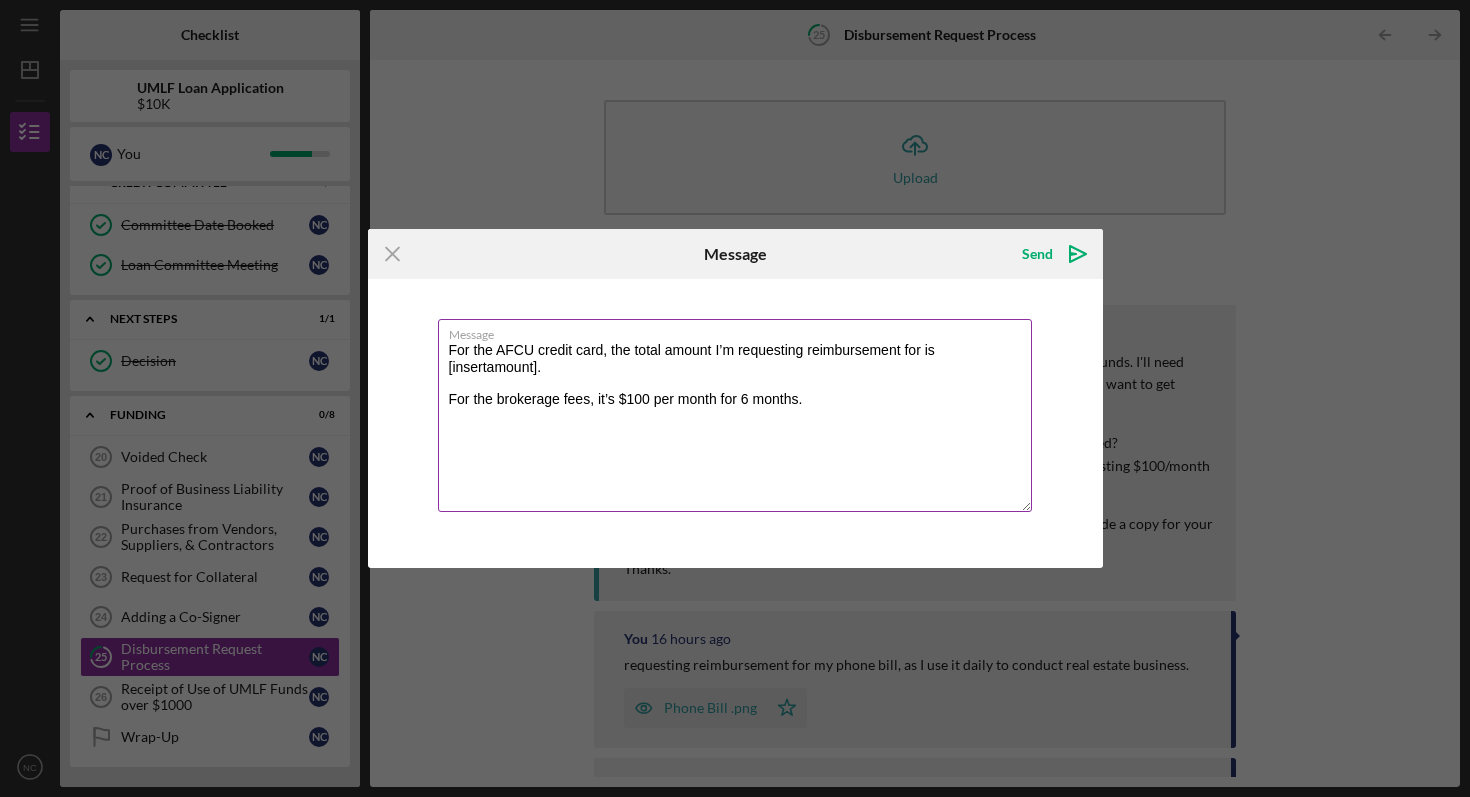 click on "For the AFCU credit card, the total amount I’m requesting reimbursement for is [insertamount].
For the brokerage fees, it’s $100 per month for 6 months." at bounding box center (735, 415) 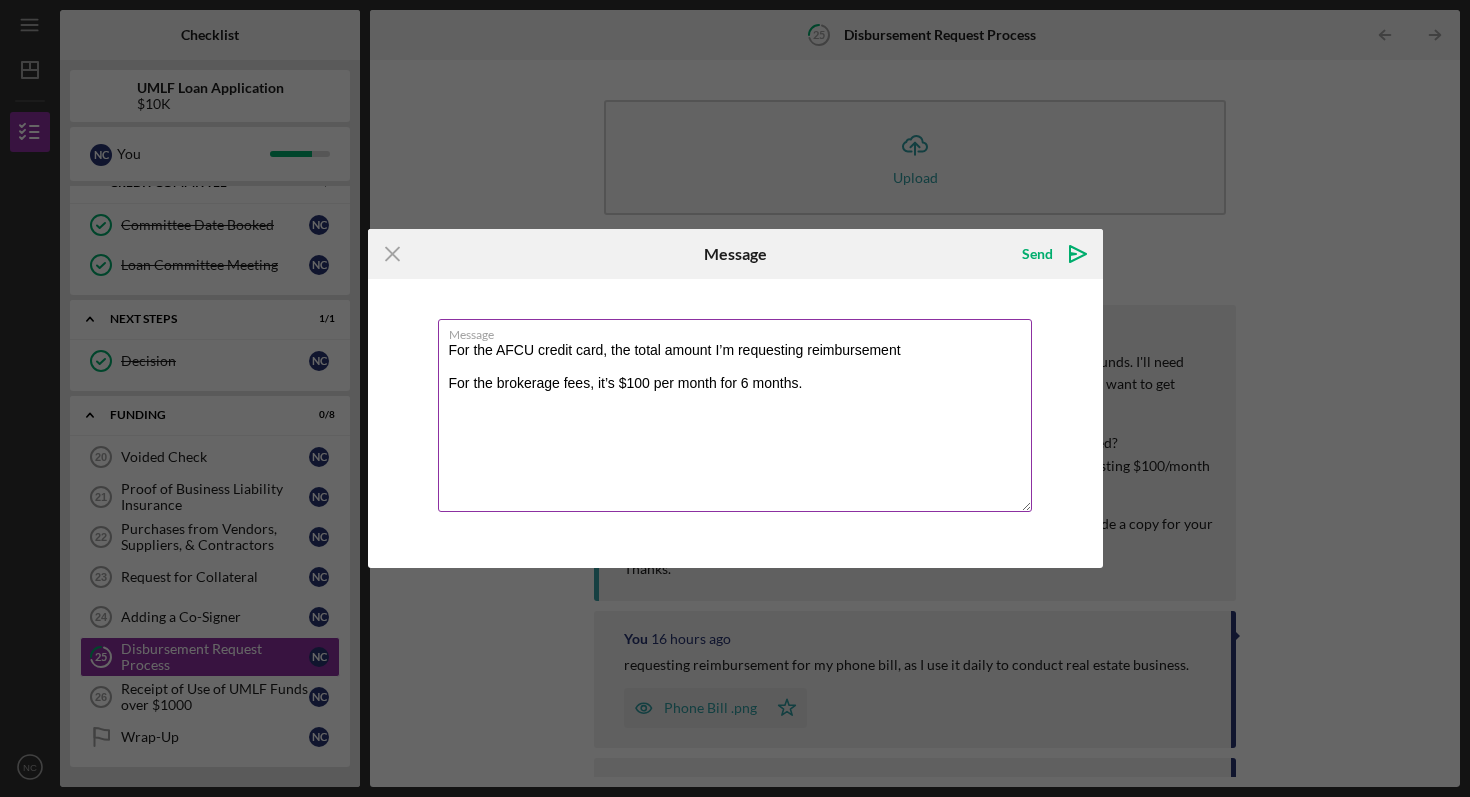 type on "For the AFCU credit card, the total amount I’m requesting reimbursement
For the brokerage fees, it’s $100 per month for 6 months." 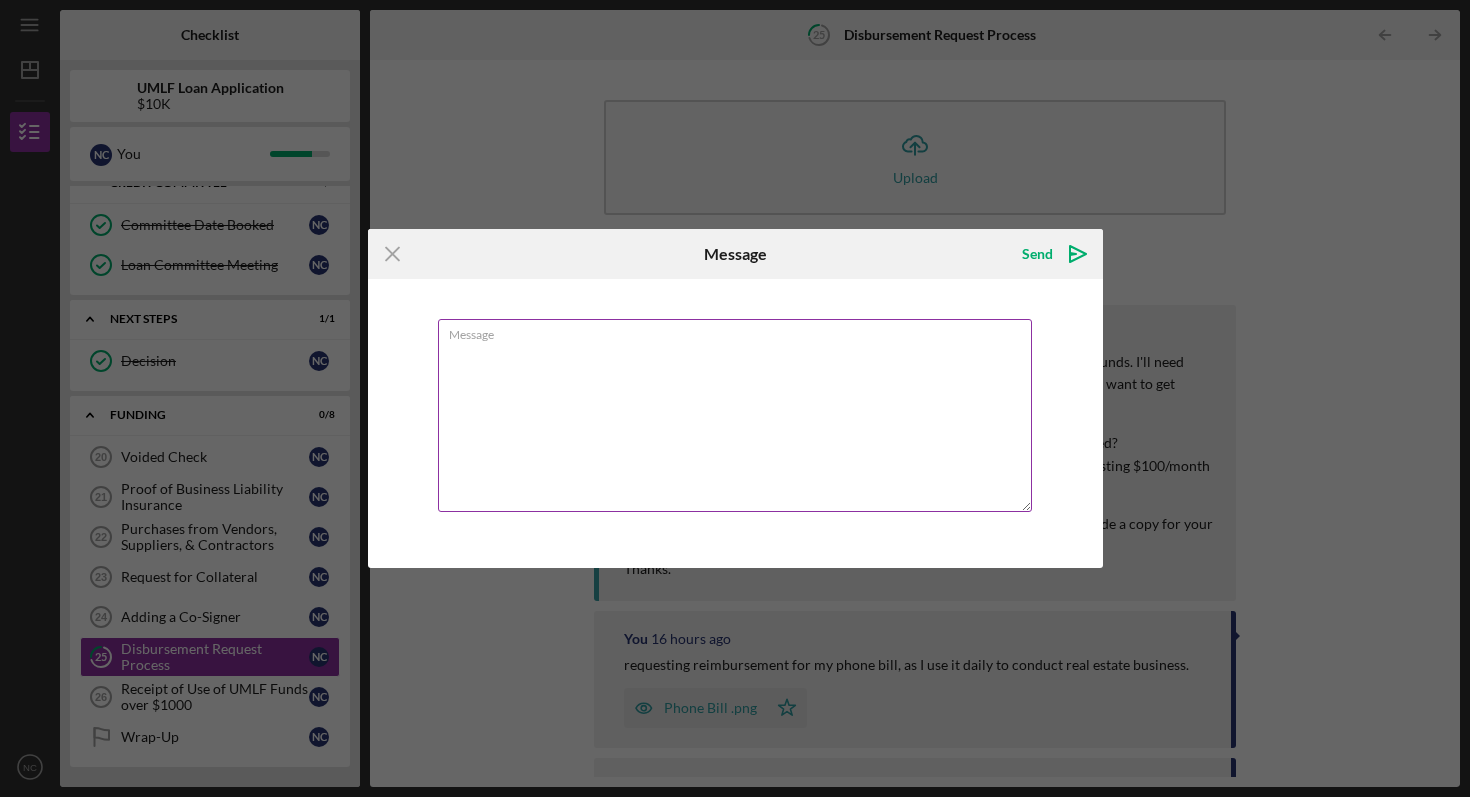 click on "Message" at bounding box center (735, 415) 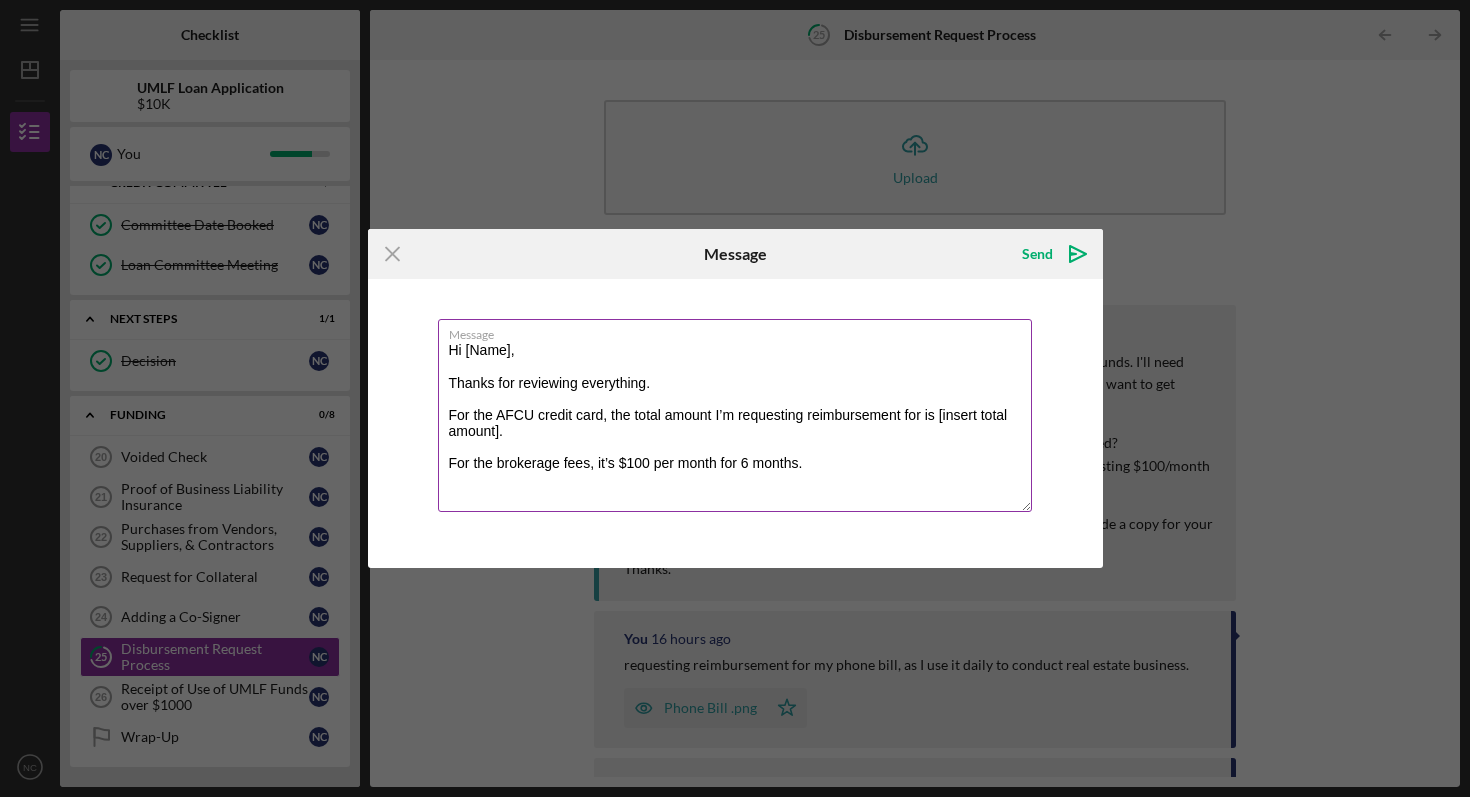 click on "Hi [Name],
Thanks for reviewing everything.
For the AFCU credit card, the total amount I’m requesting reimbursement for is [insert total amount].
For the brokerage fees, it’s $100 per month for 6 months." at bounding box center (735, 415) 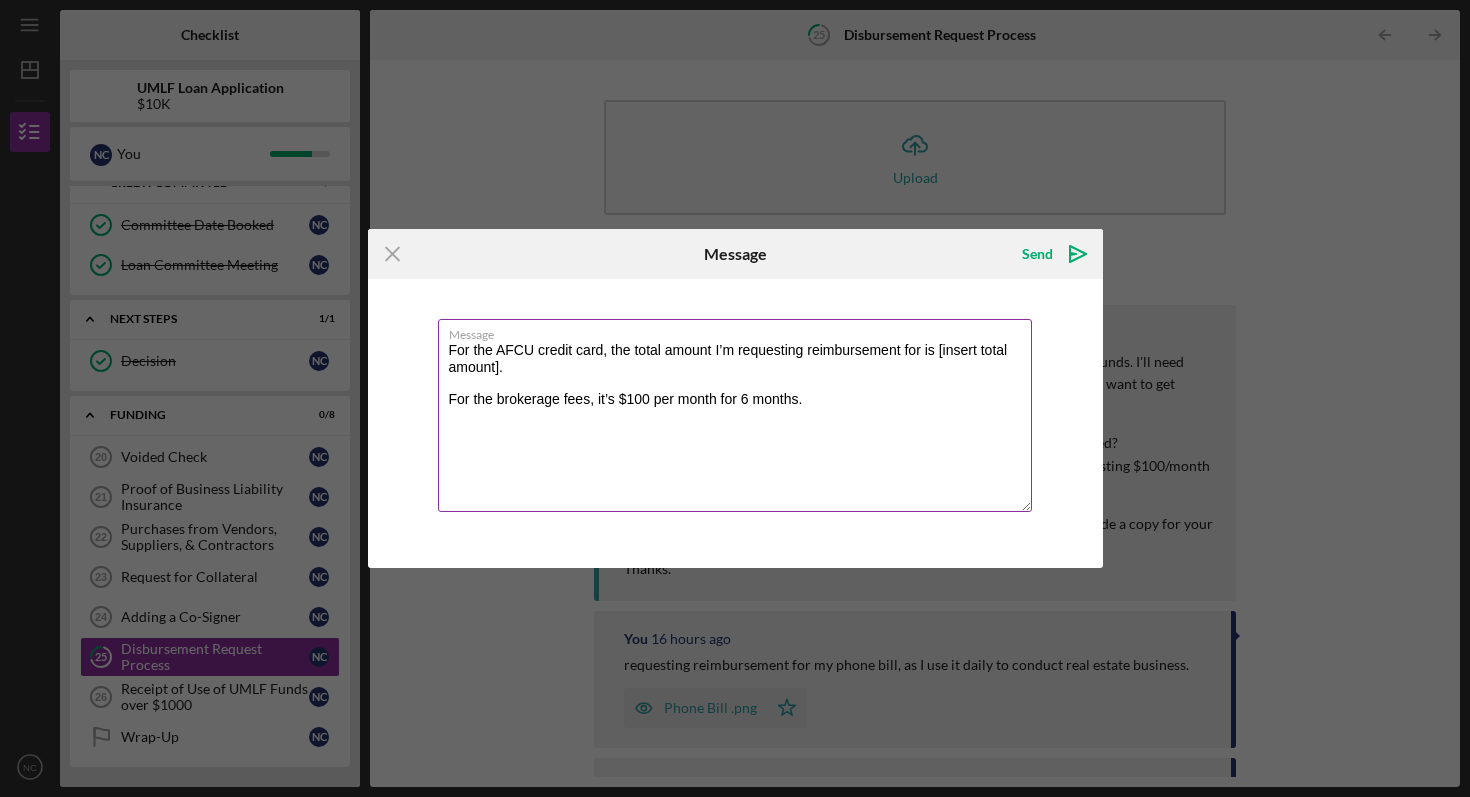 click on "For the AFCU credit card, the total amount I’m requesting reimbursement for is [insert total amount].
For the brokerage fees, it’s $100 per month for 6 months." at bounding box center (735, 415) 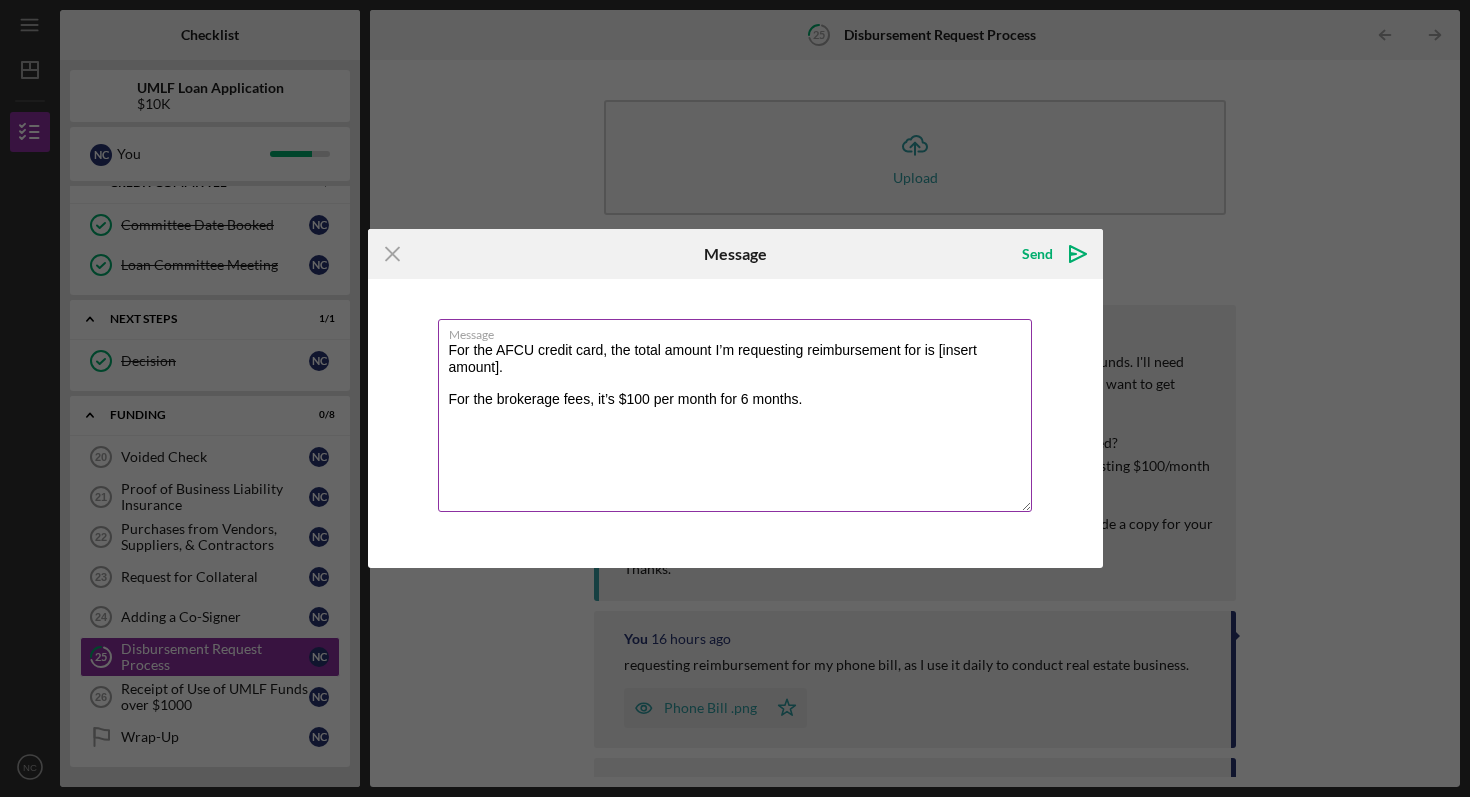 click on "For the AFCU credit card, the total amount I’m requesting reimbursement for is [insert amount].
For the brokerage fees, it’s $100 per month for 6 months." at bounding box center [735, 415] 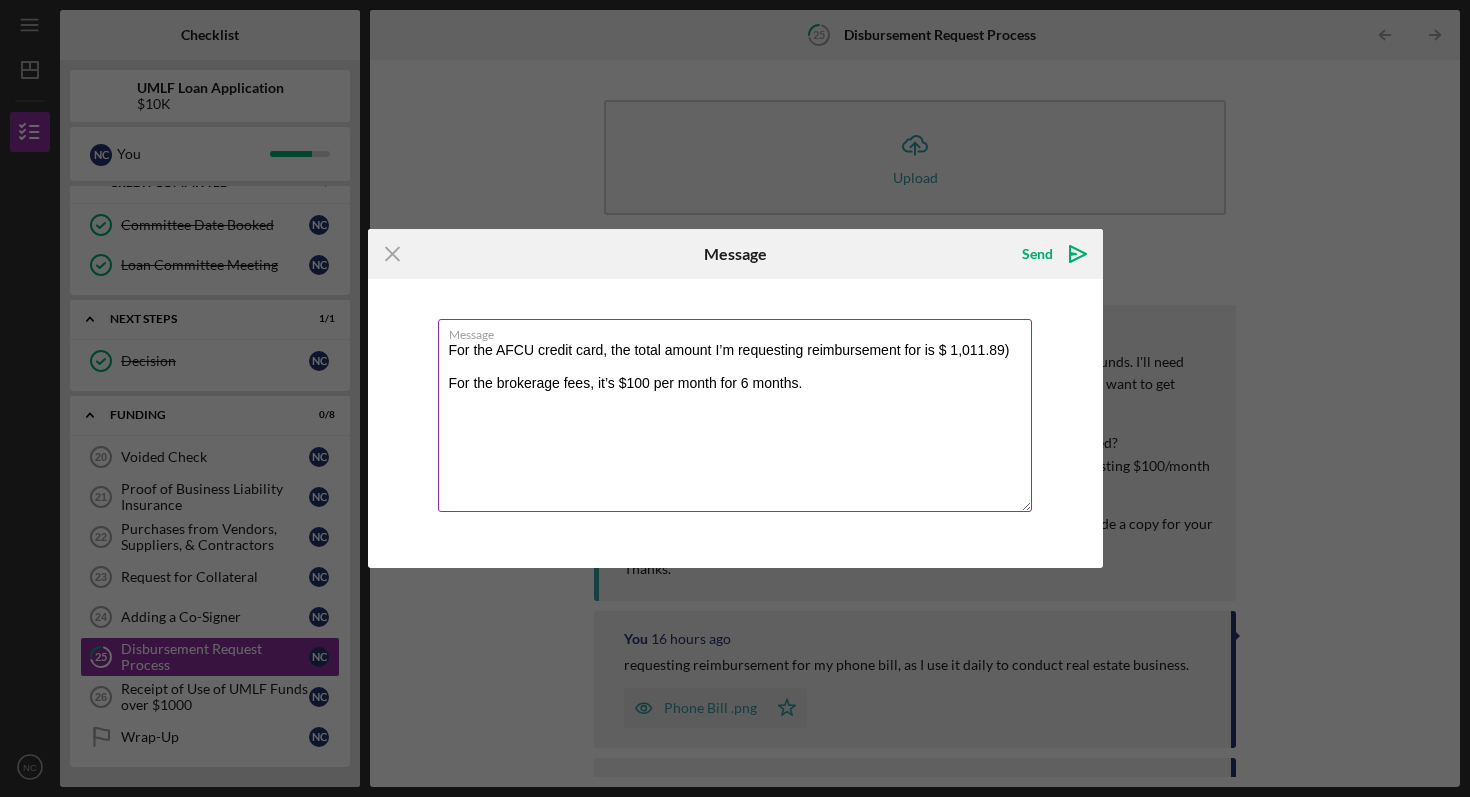 click on "For the AFCU credit card, the total amount I’m requesting reimbursement for is $ 1,011.89)
For the brokerage fees, it’s $100 per month for 6 months." at bounding box center [735, 415] 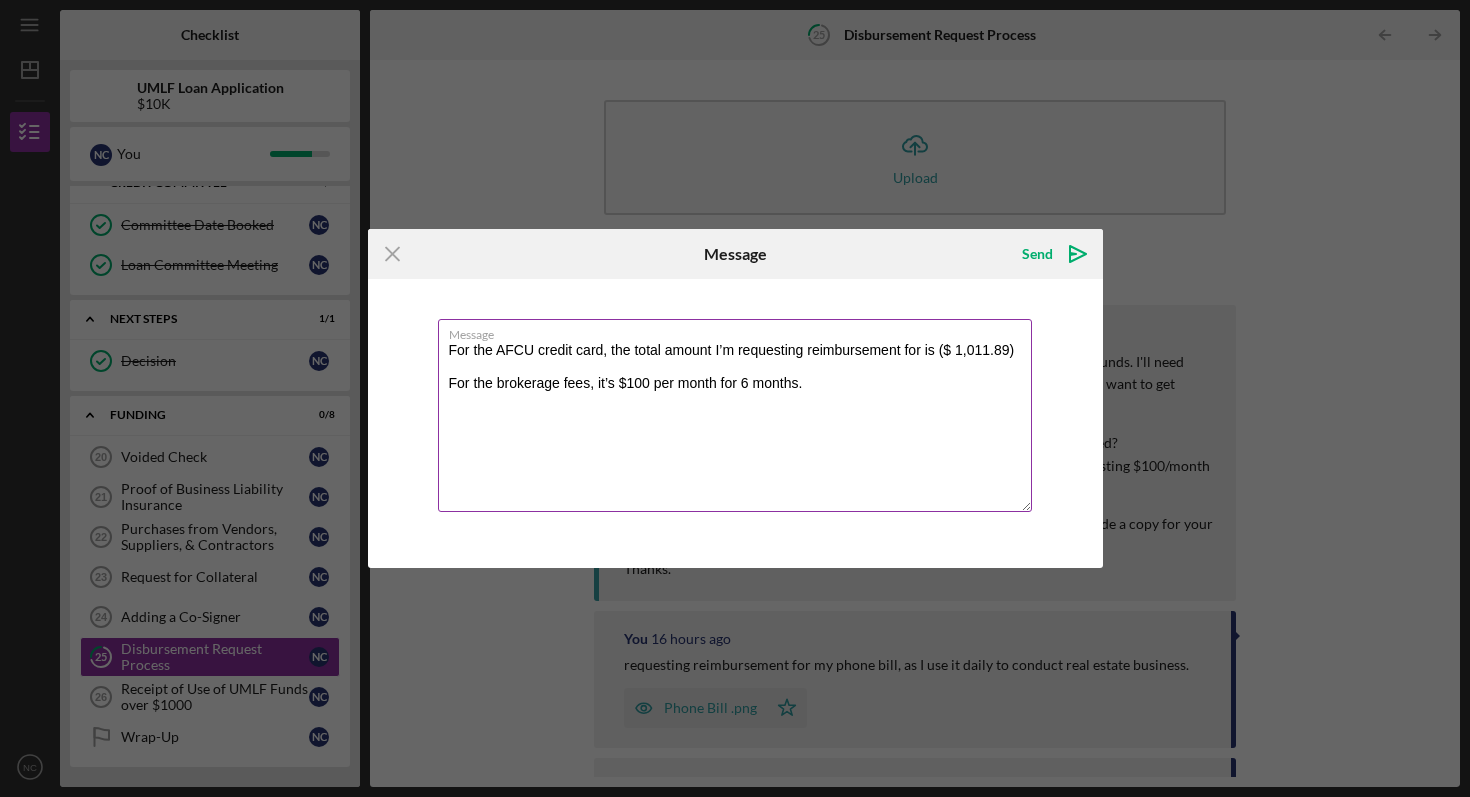 click on "For the AFCU credit card, the total amount I’m requesting reimbursement for is ($ 1,011.89)
For the brokerage fees, it’s $100 per month for 6 months." at bounding box center (735, 415) 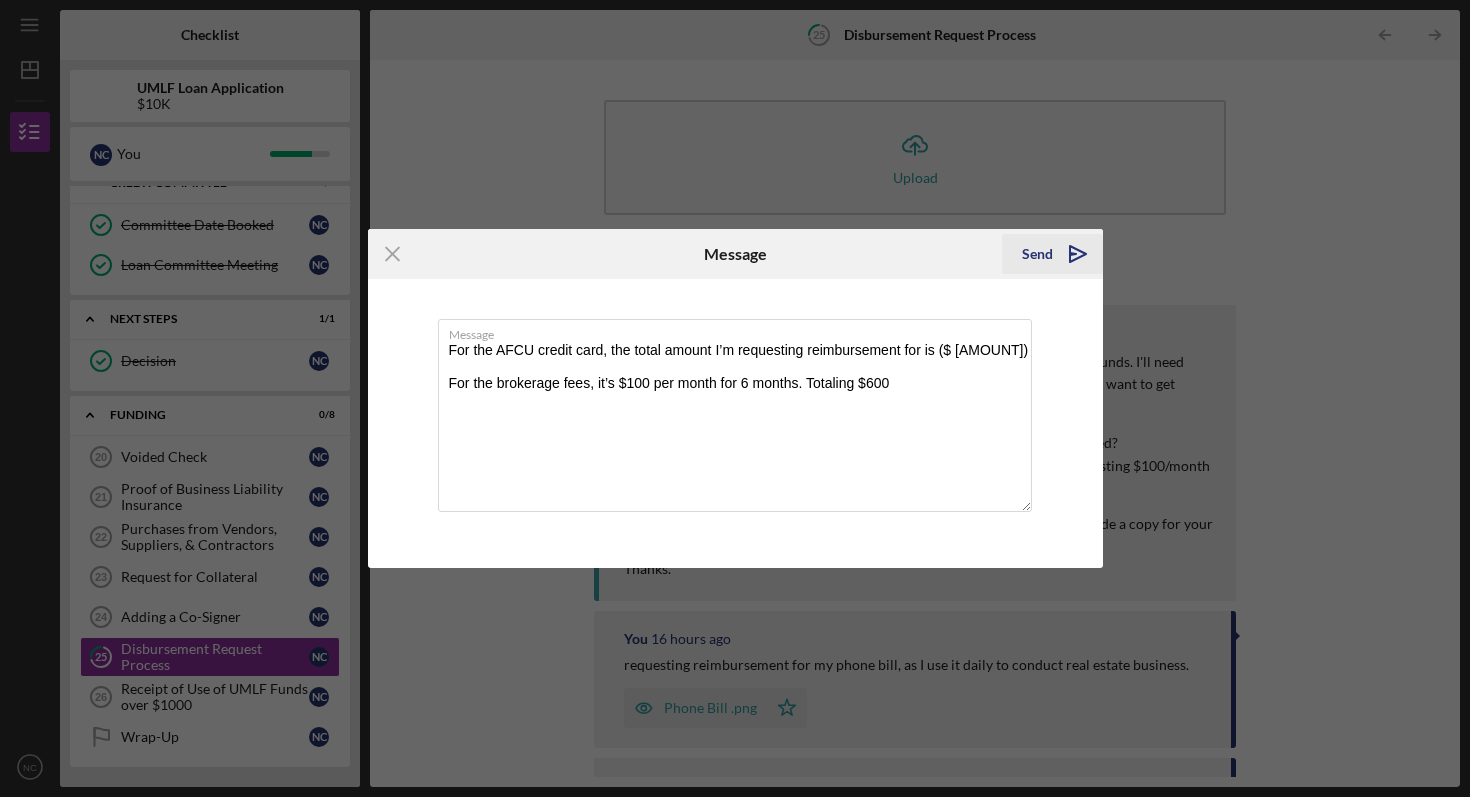 type on "For the AFCU credit card, the total amount I’m requesting reimbursement for is ($ [AMOUNT])
For the brokerage fees, it’s $100 per month for 6 months. Totaling $600" 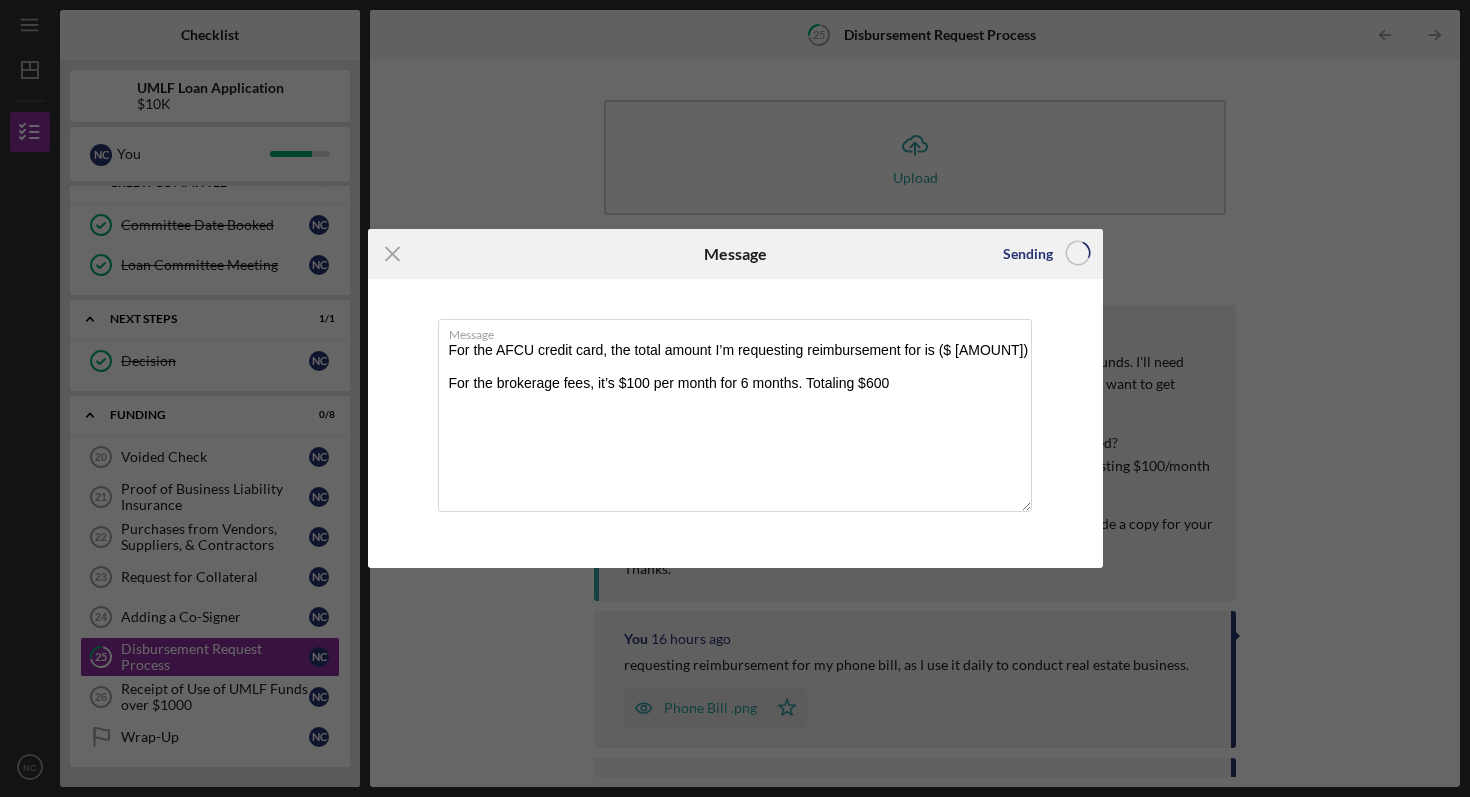 type 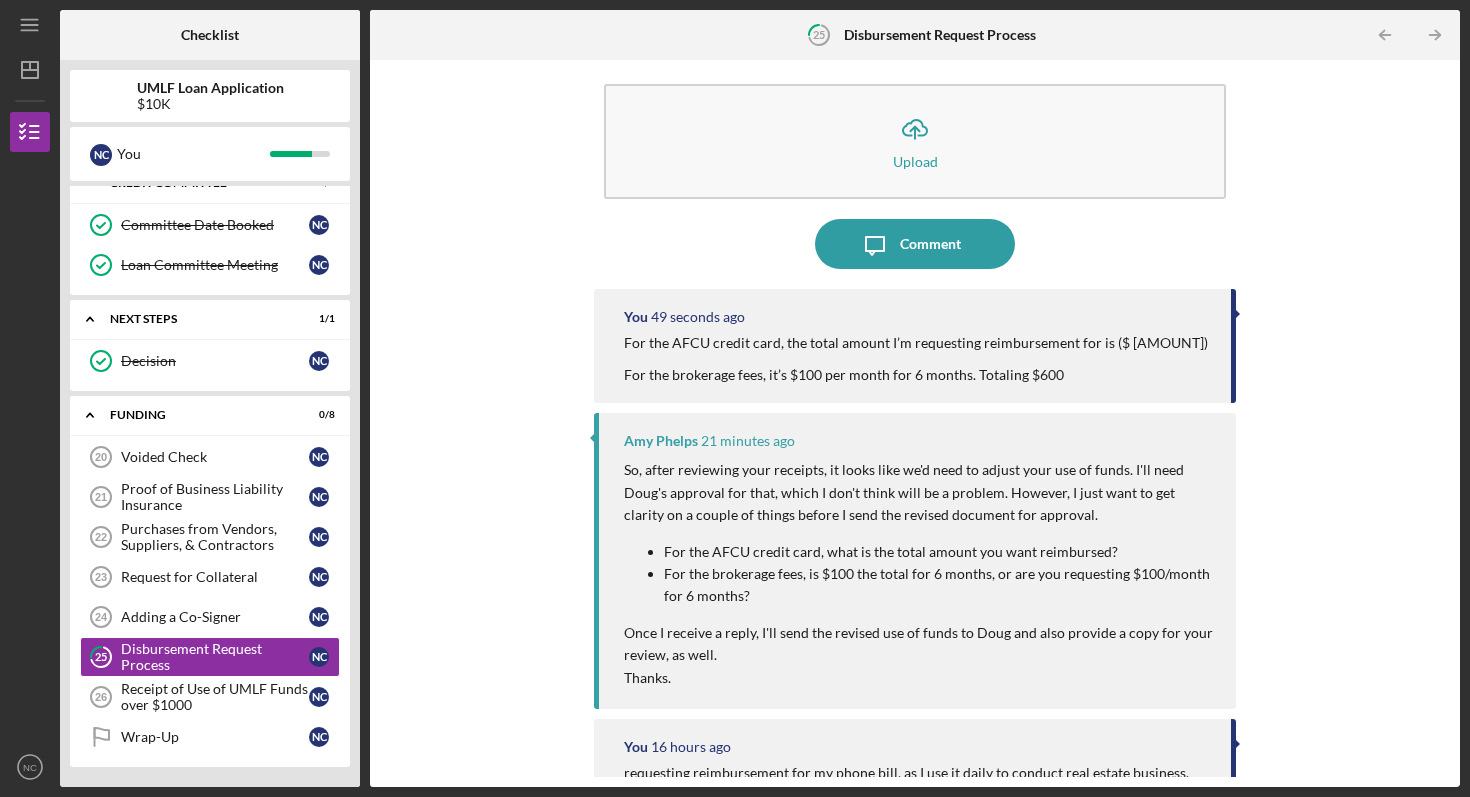 scroll, scrollTop: 17, scrollLeft: 0, axis: vertical 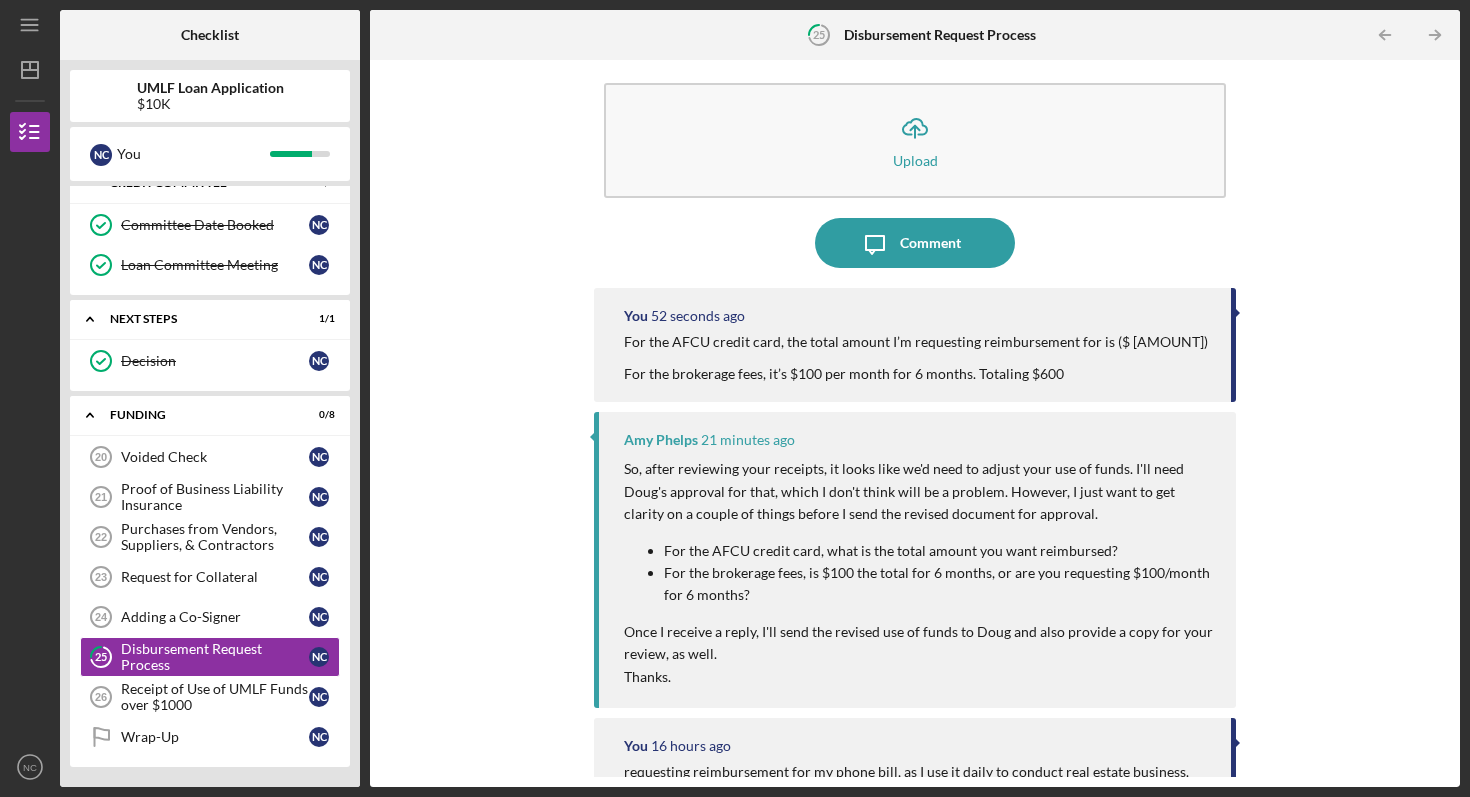 drag, startPoint x: 616, startPoint y: 371, endPoint x: 1088, endPoint y: 411, distance: 473.6919 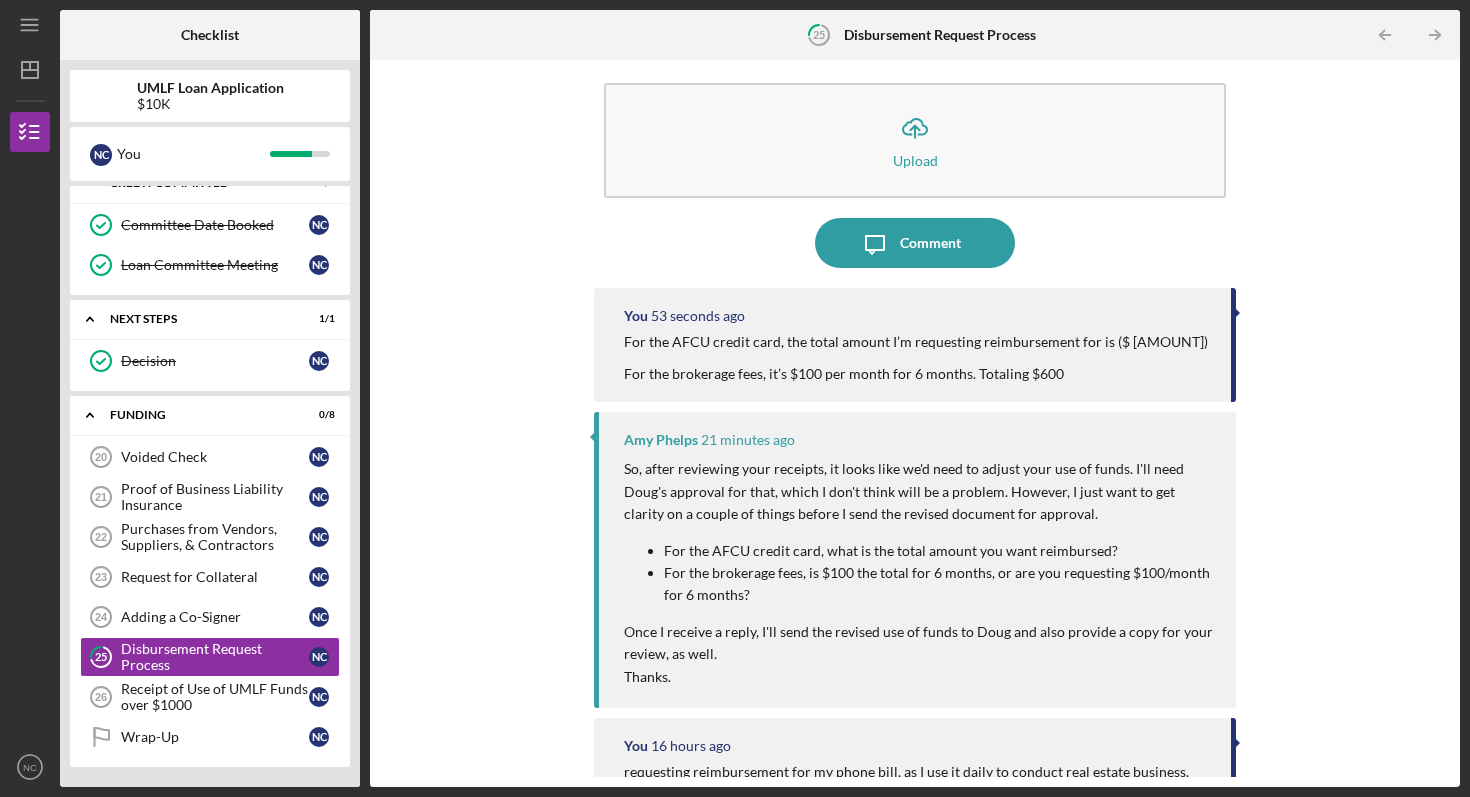copy on "For the AFCU credit card, the total amount I’m requesting reimbursement for is ($ [AMOUNT])
For the brokerage fees, it’s $100 per month for 6 months. Totaling $600" 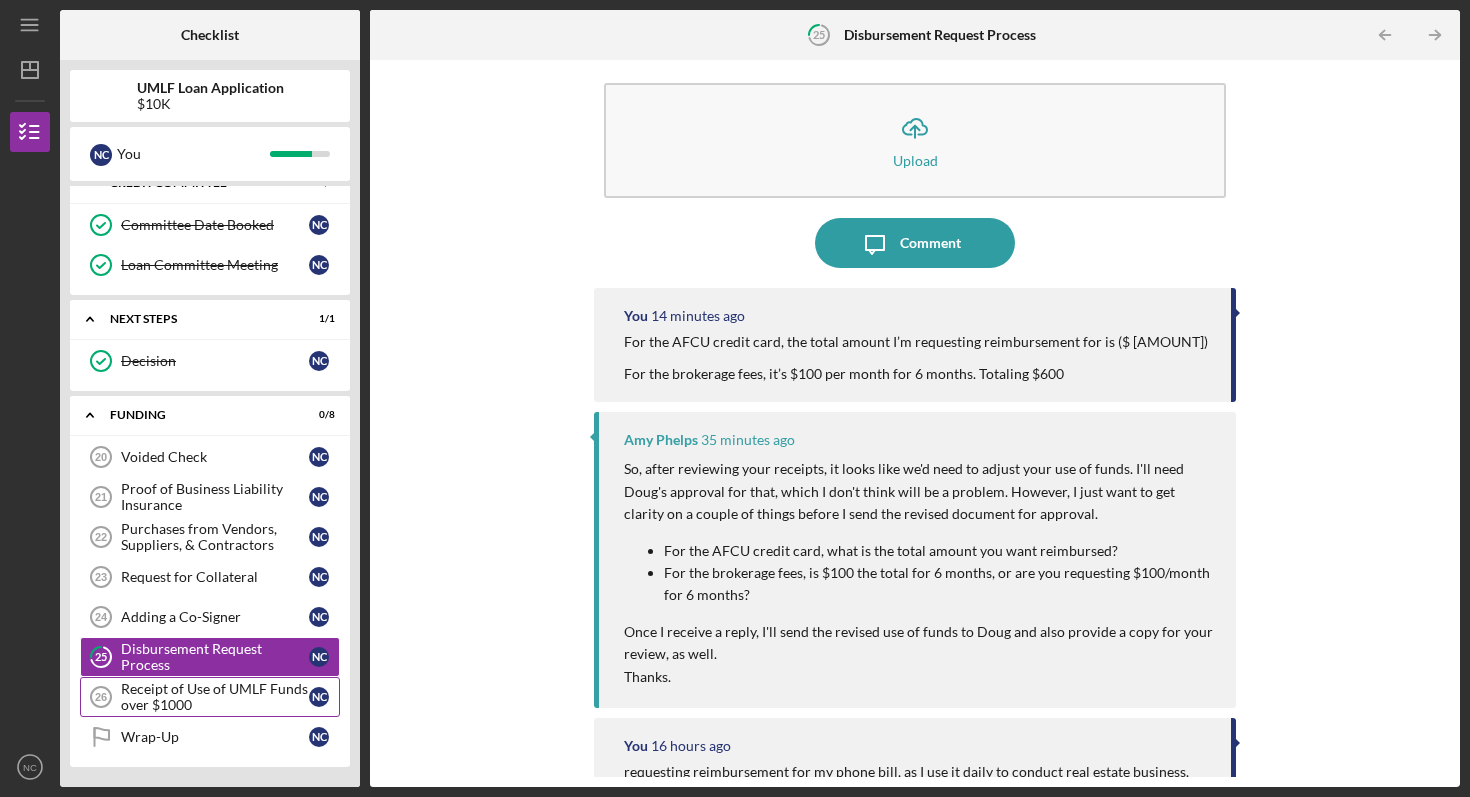 click on "Receipt of Use of UMLF Funds over $1000" at bounding box center [215, 697] 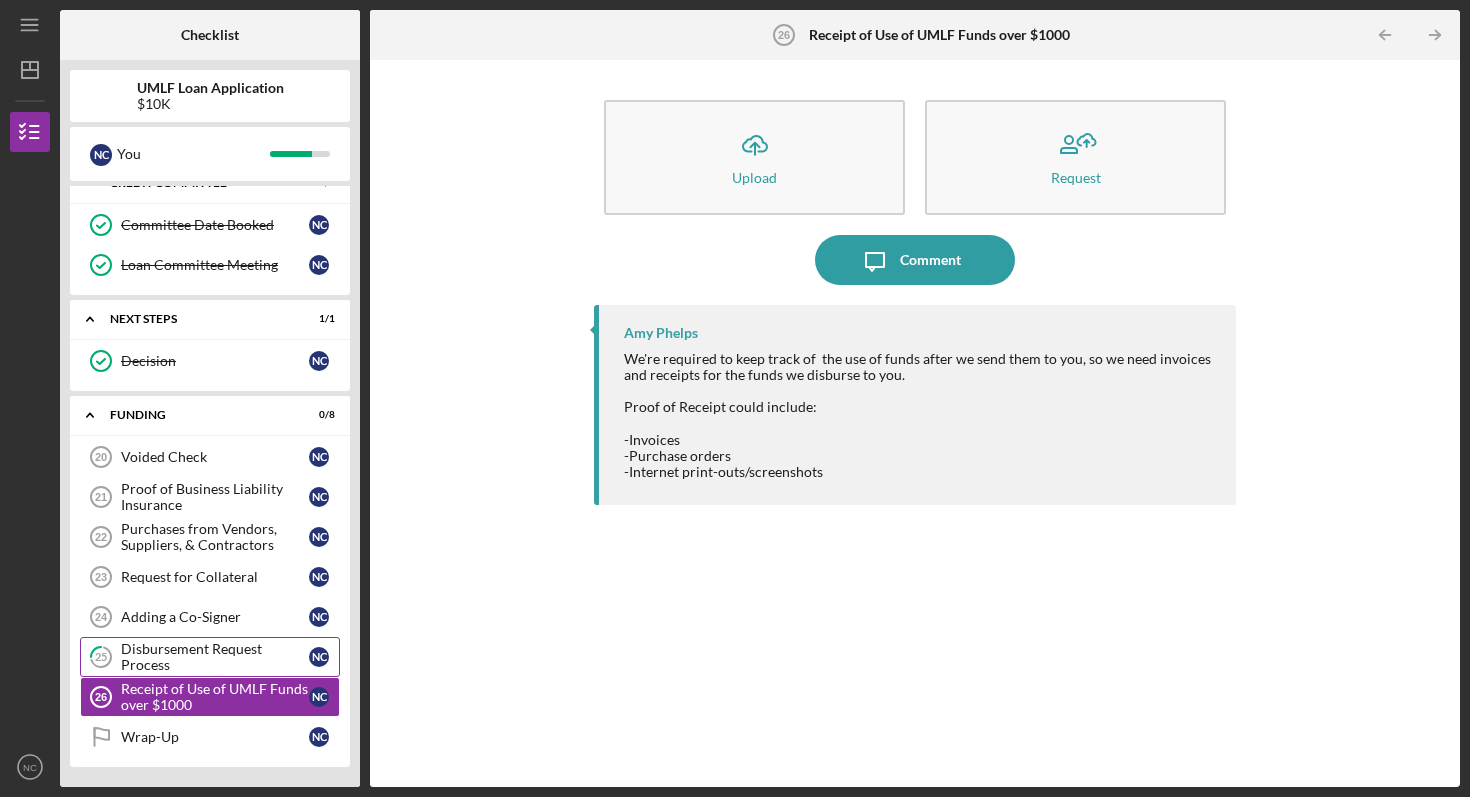 click on "Disbursement Request Process" at bounding box center [215, 657] 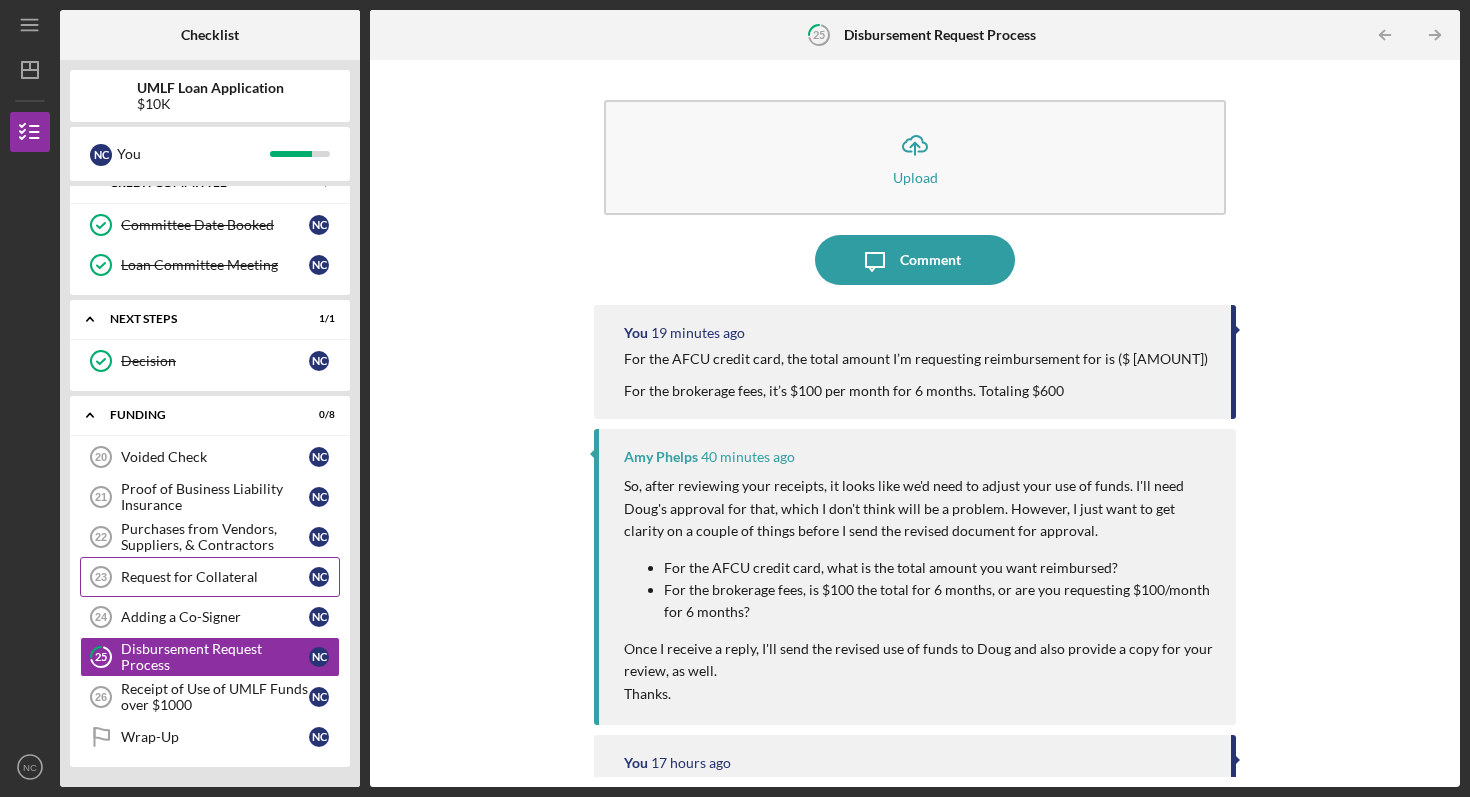 click on "Request for Collateral 23 Request for Collateral N C" at bounding box center (210, 577) 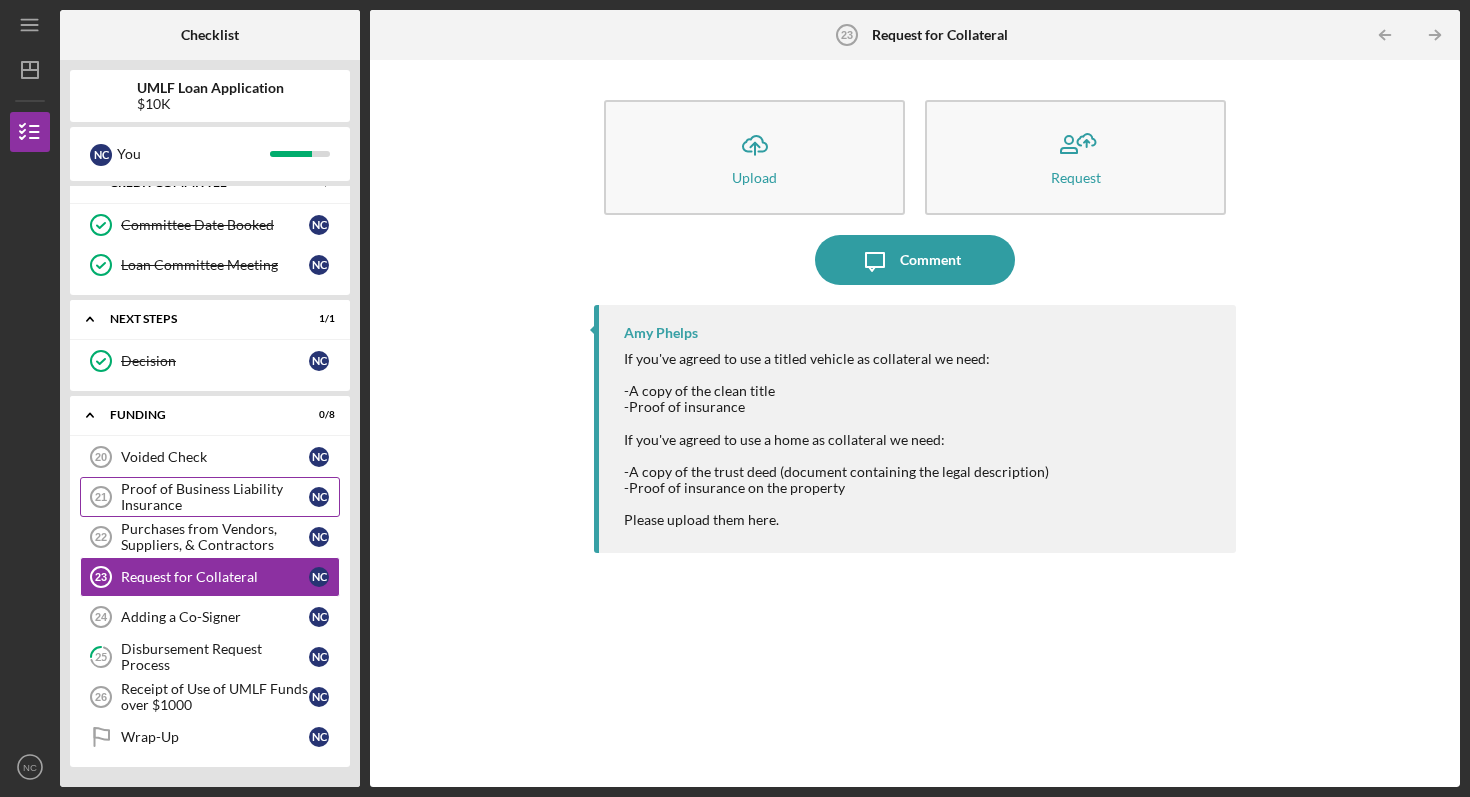 click on "Proof of Business Liability Insurance" at bounding box center (215, 497) 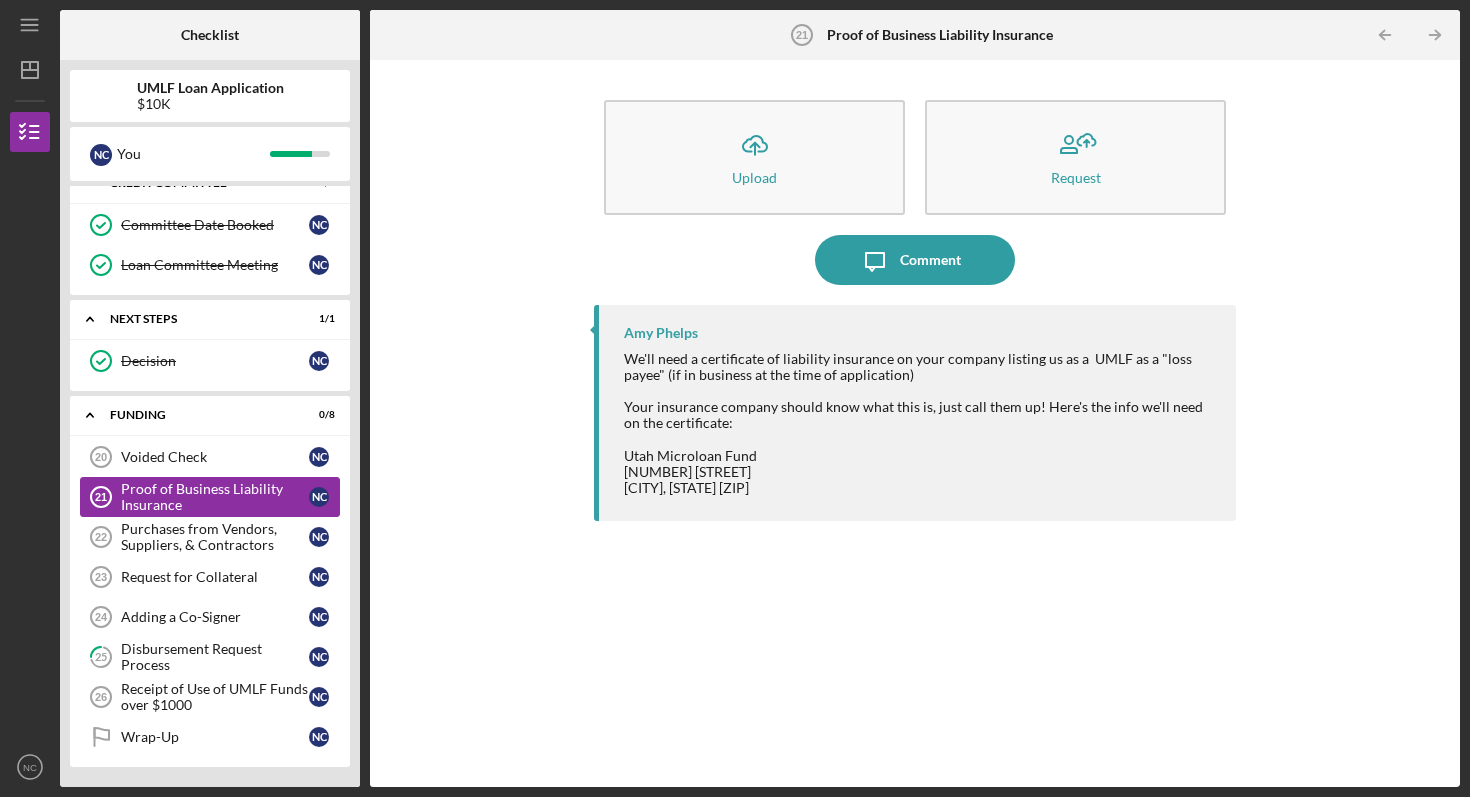 click on "Proof of Business Liability Insurance 21 Proof of Business Liability Insurance N C" at bounding box center (210, 497) 